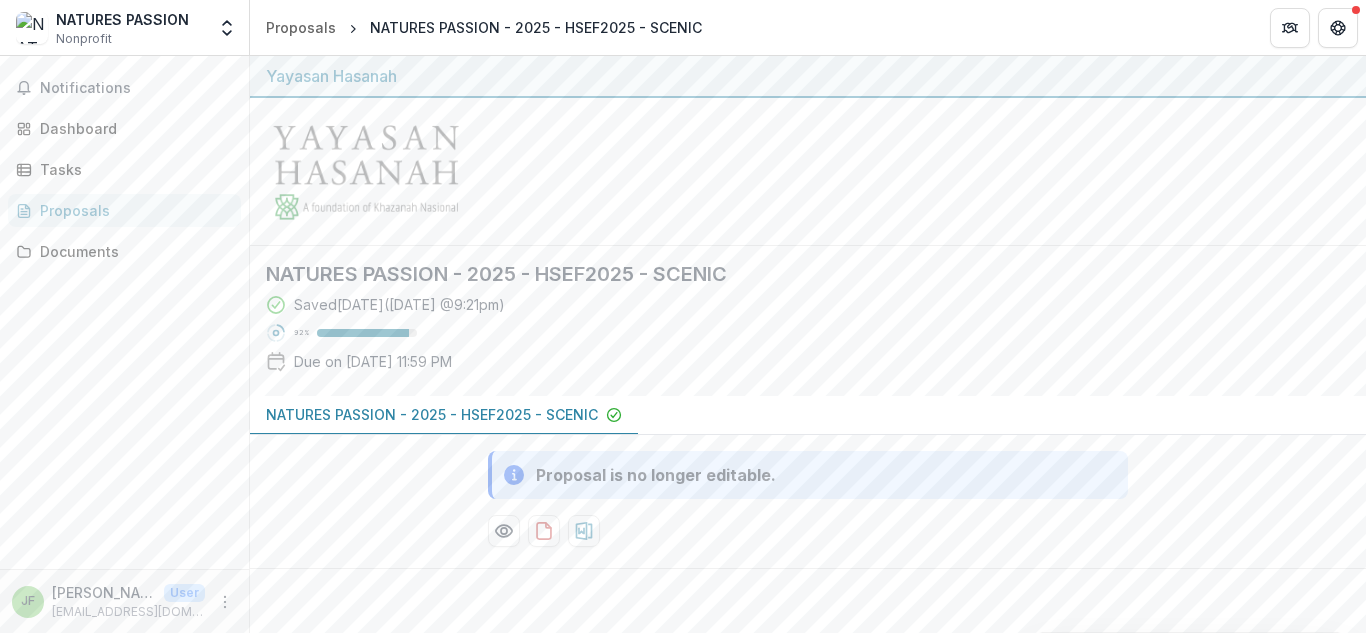 scroll, scrollTop: 0, scrollLeft: 0, axis: both 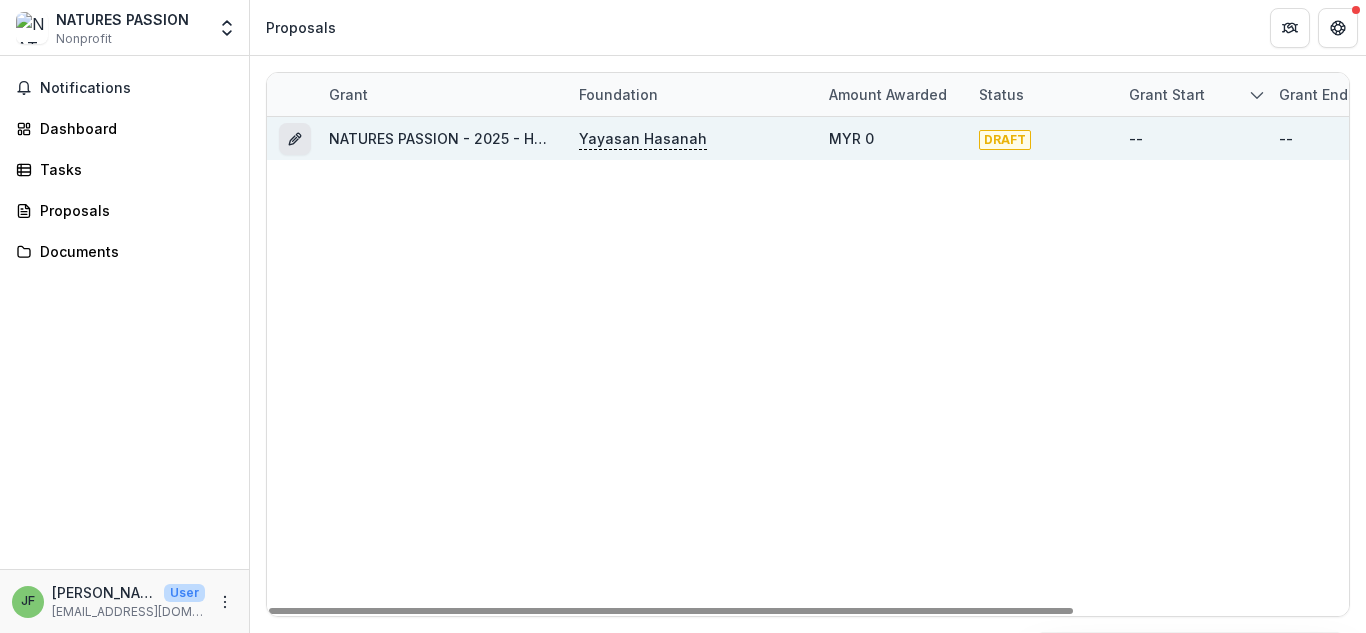 click 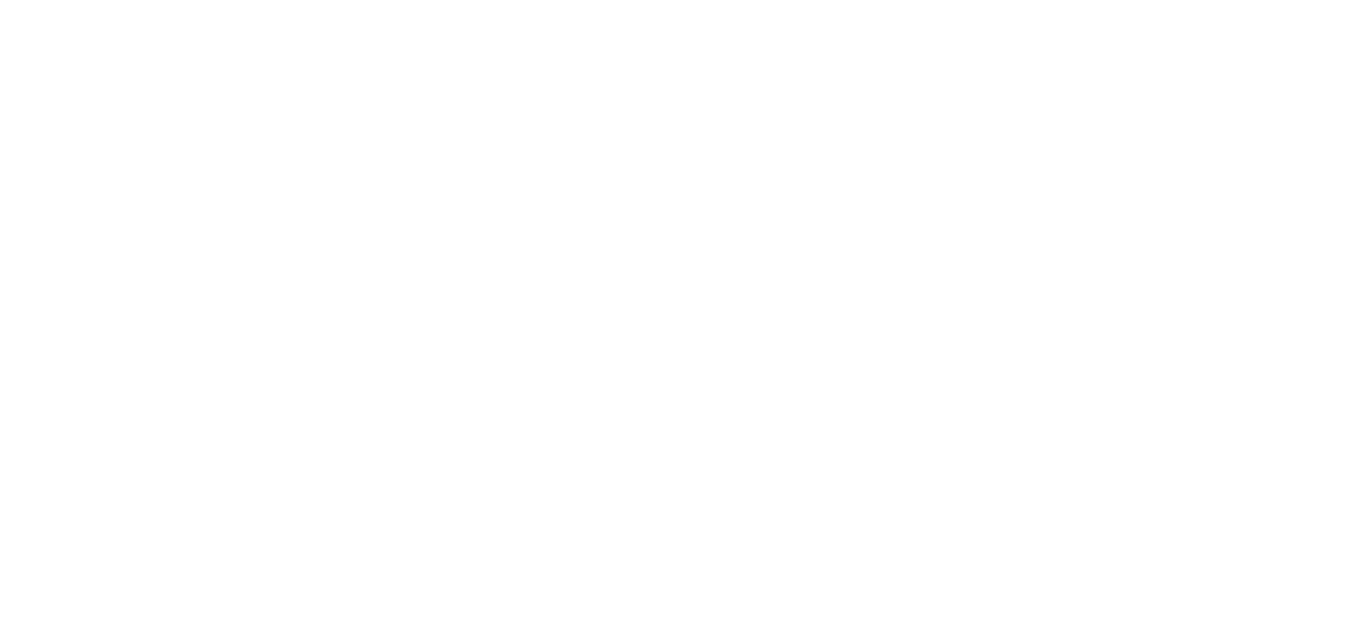 scroll, scrollTop: 0, scrollLeft: 0, axis: both 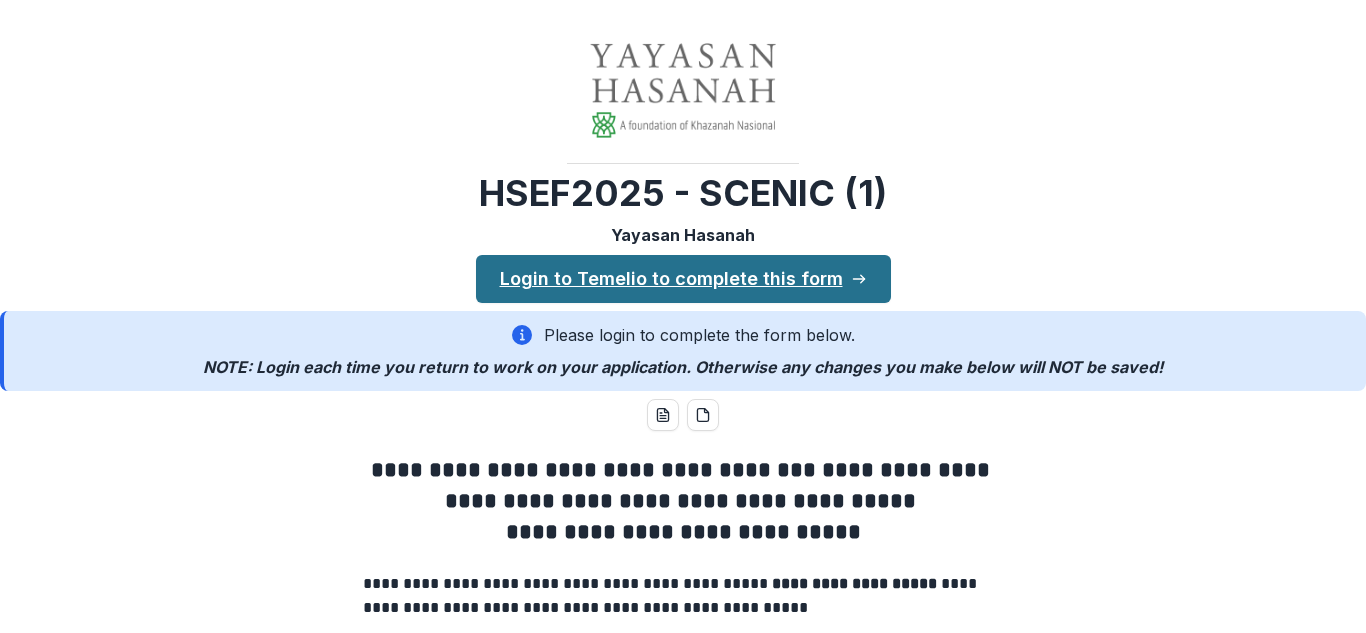 click on "Login to Temelio to complete this form" at bounding box center (683, 279) 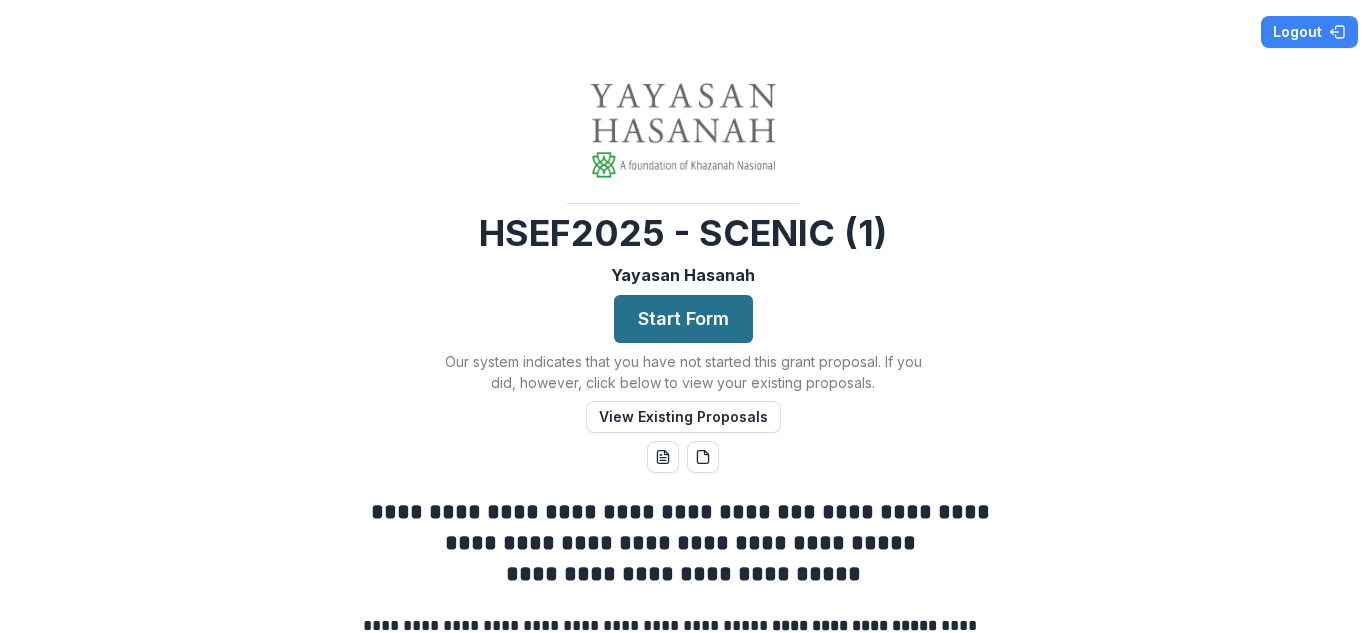 click on "Start Form" at bounding box center (683, 319) 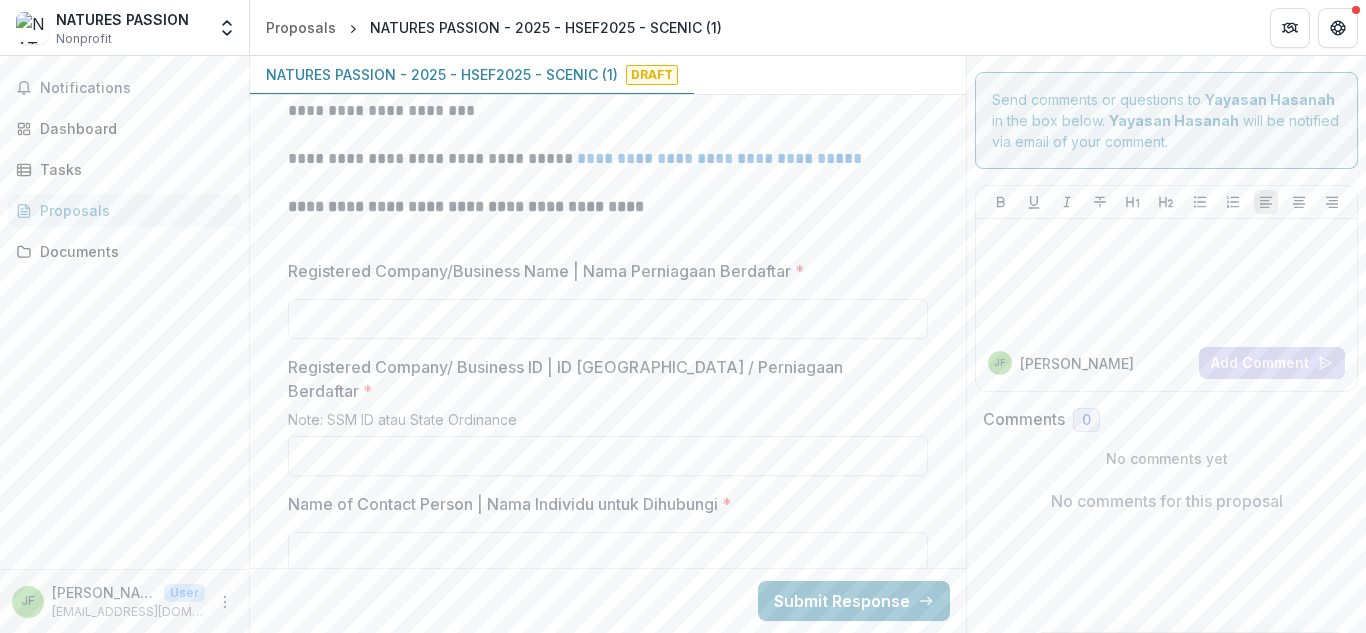 scroll, scrollTop: 1020, scrollLeft: 0, axis: vertical 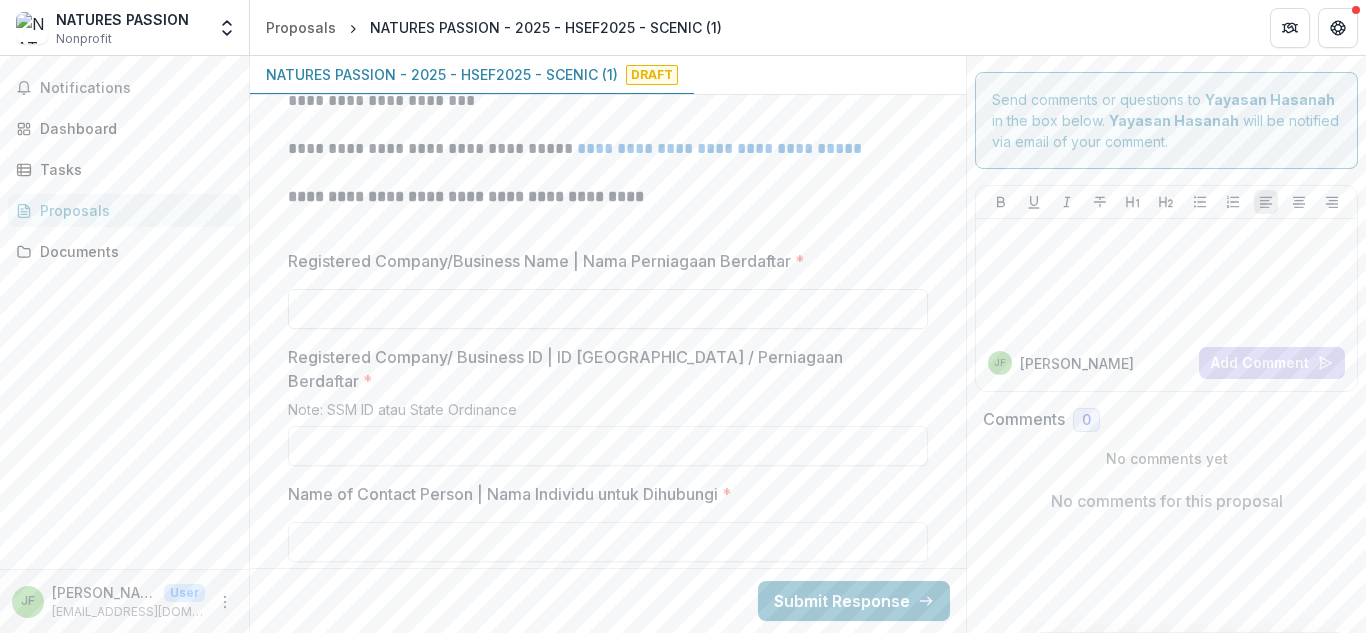click on "Registered Company/Business Name | Nama Perniagaan Berdaftar *" at bounding box center [608, 309] 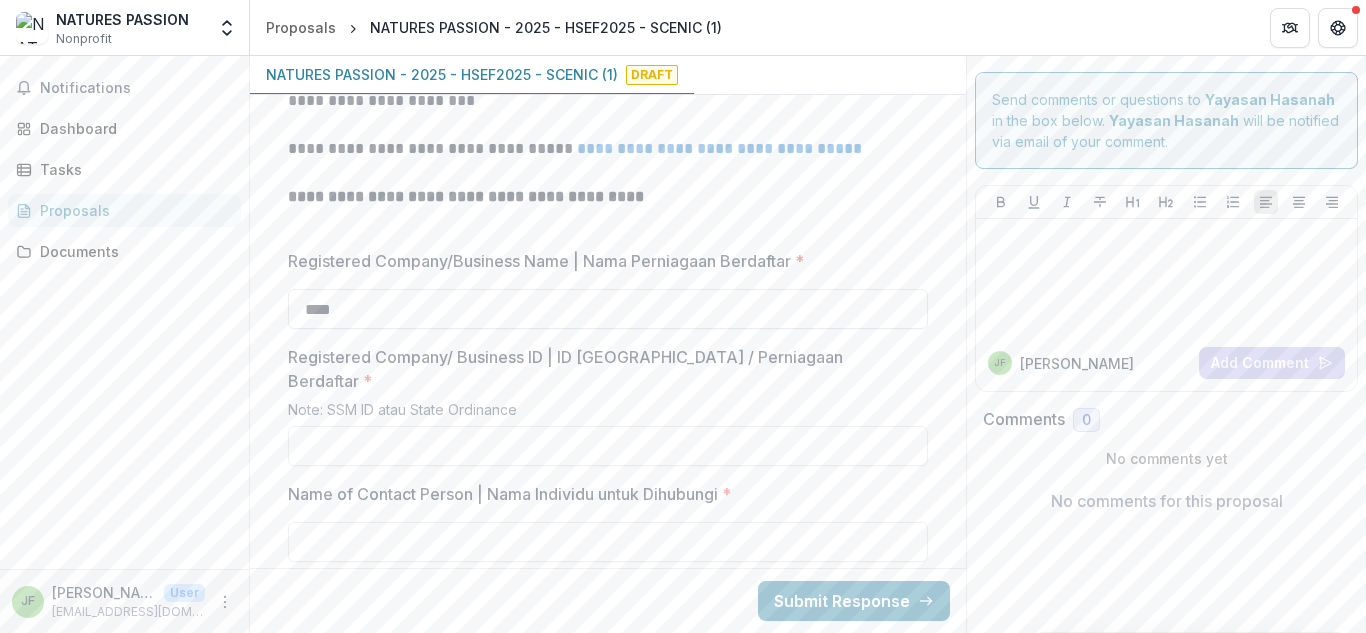 click on "****" at bounding box center [608, 309] 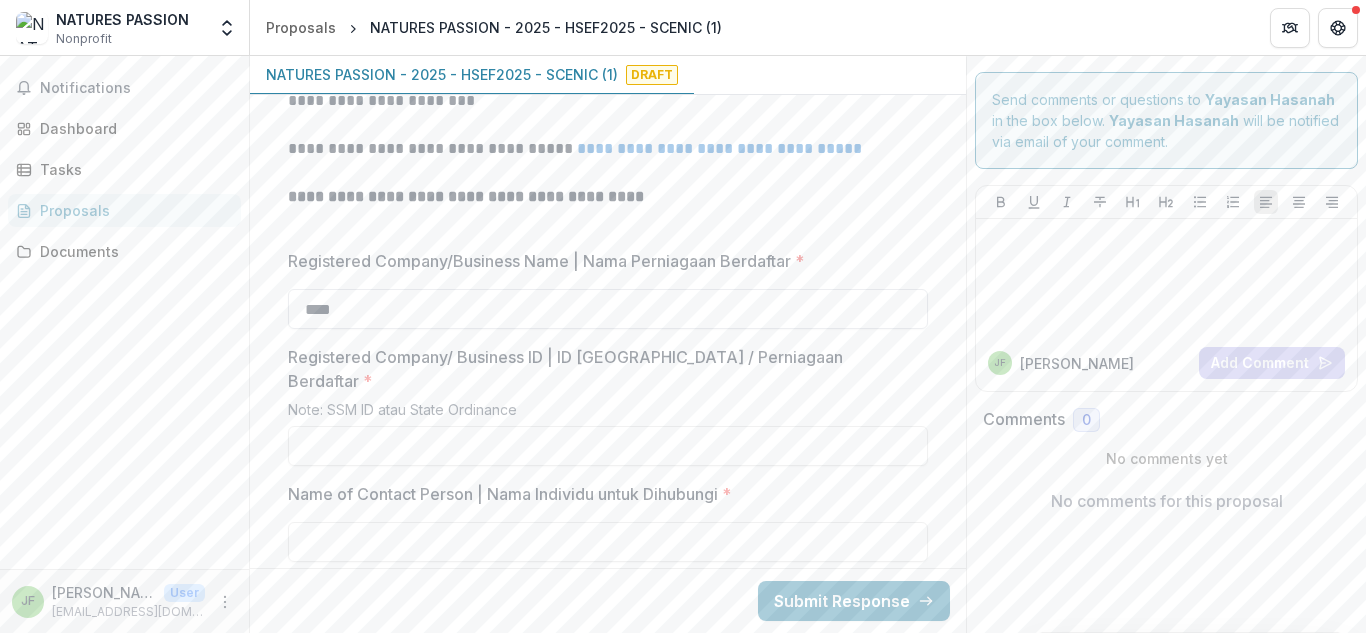click on "****" at bounding box center (608, 309) 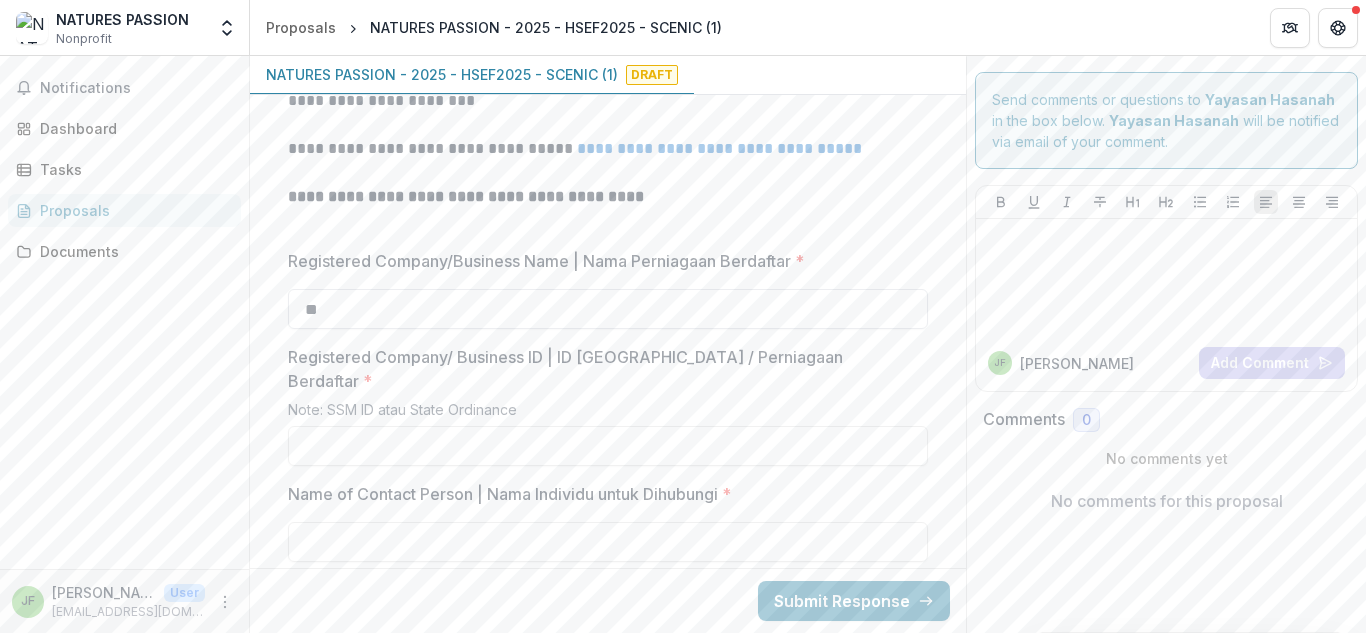 type on "*" 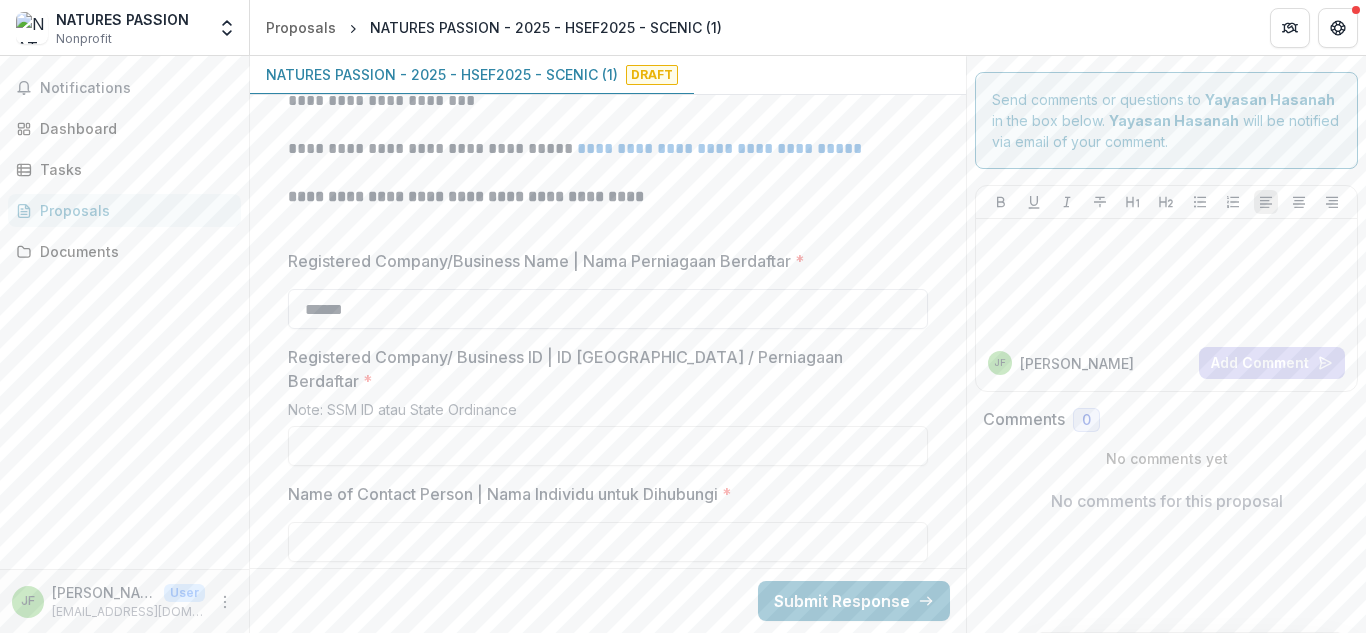 type on "**********" 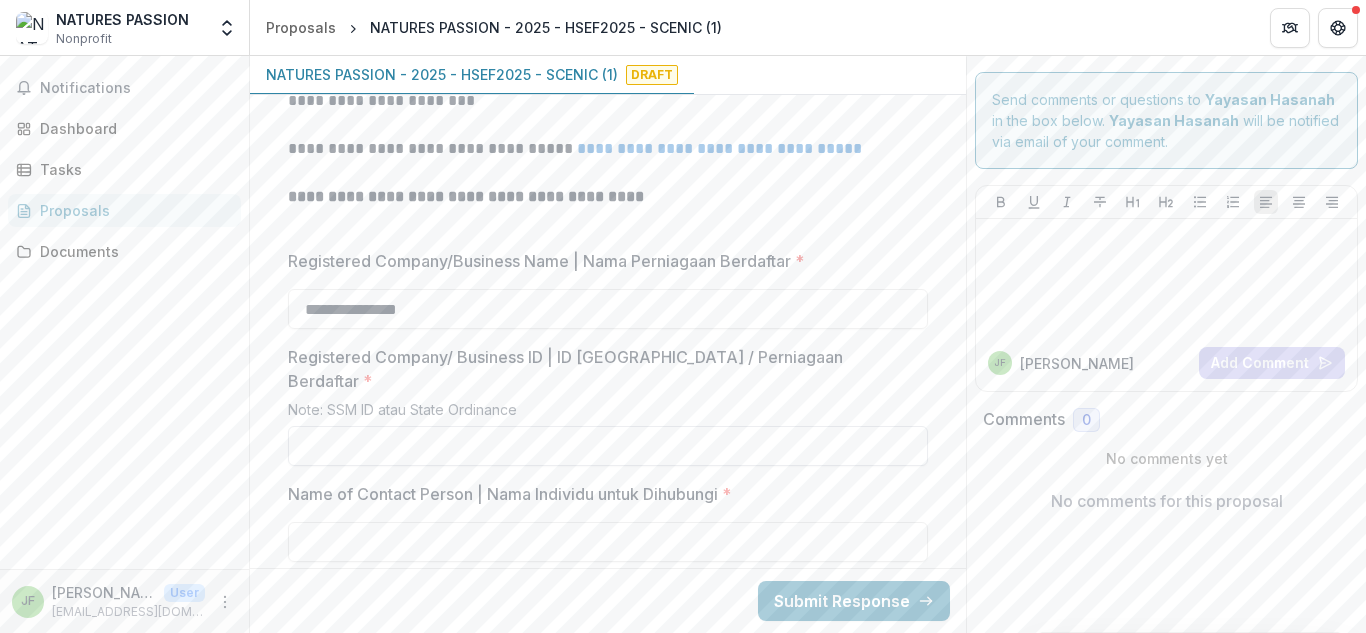 click on "Registered Company/ Business ID | ID Syarikat / Perniagaan Berdaftar *" at bounding box center [608, 446] 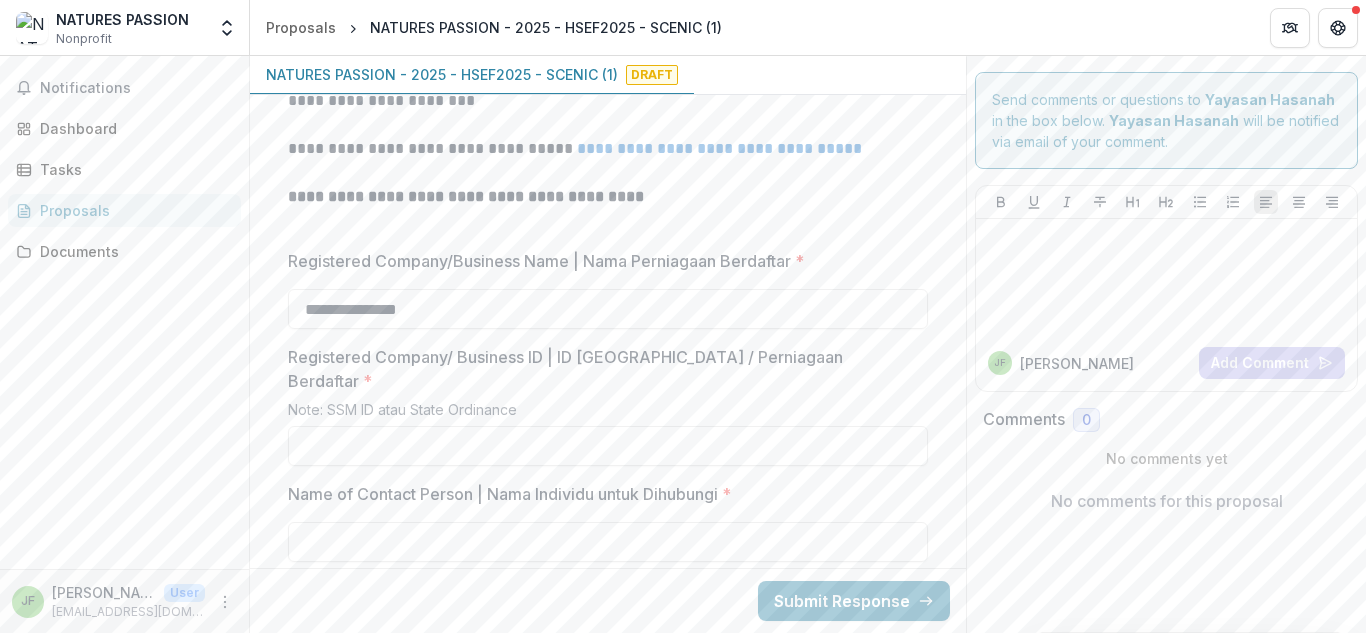type on "**********" 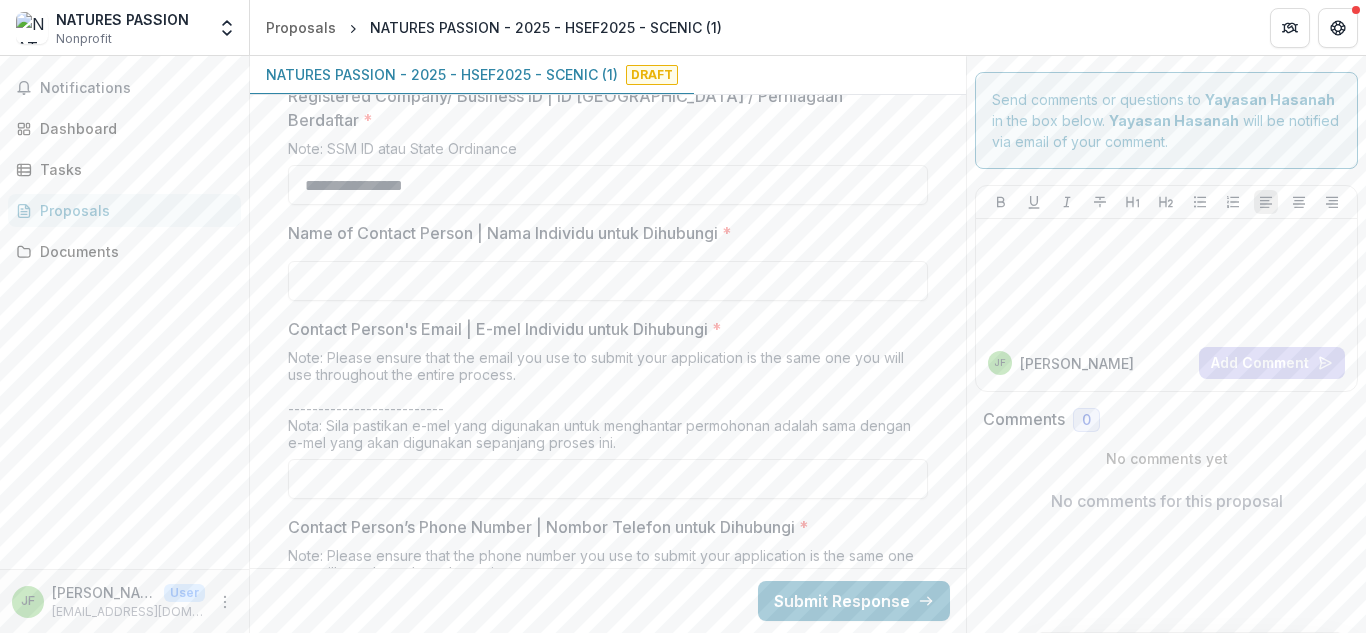 scroll, scrollTop: 1291, scrollLeft: 0, axis: vertical 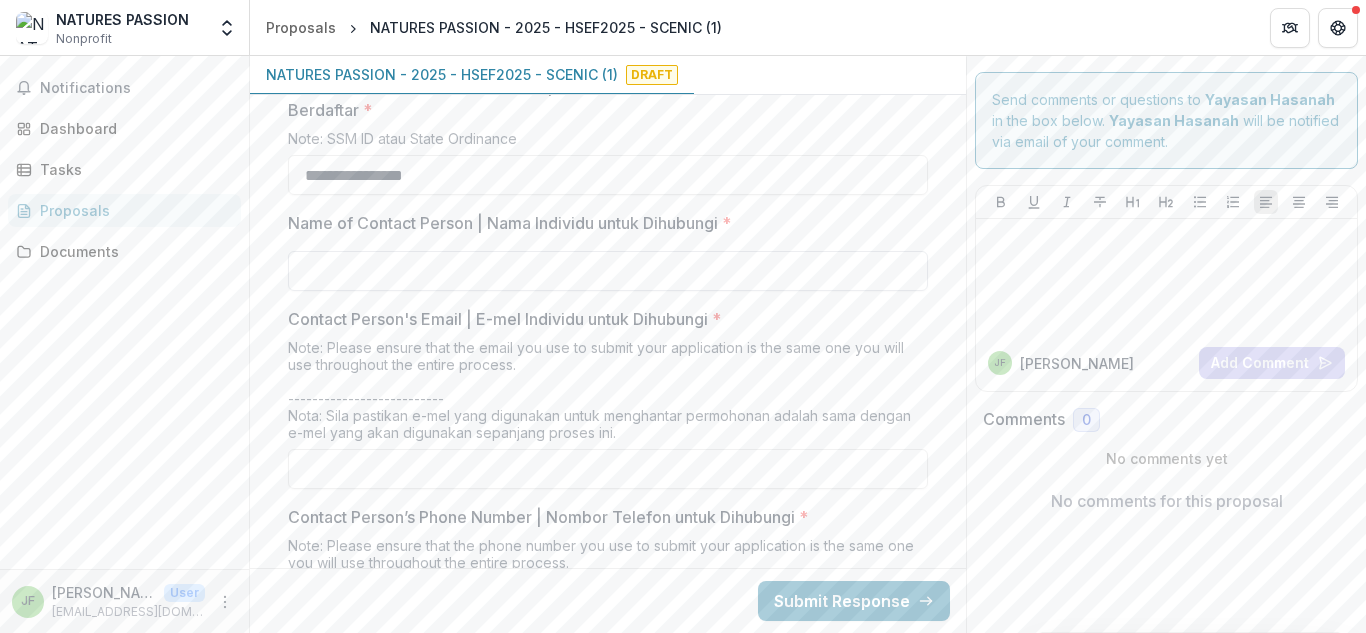 click on "Name of Contact Person | Nama Individu untuk Dihubungi *" at bounding box center [608, 271] 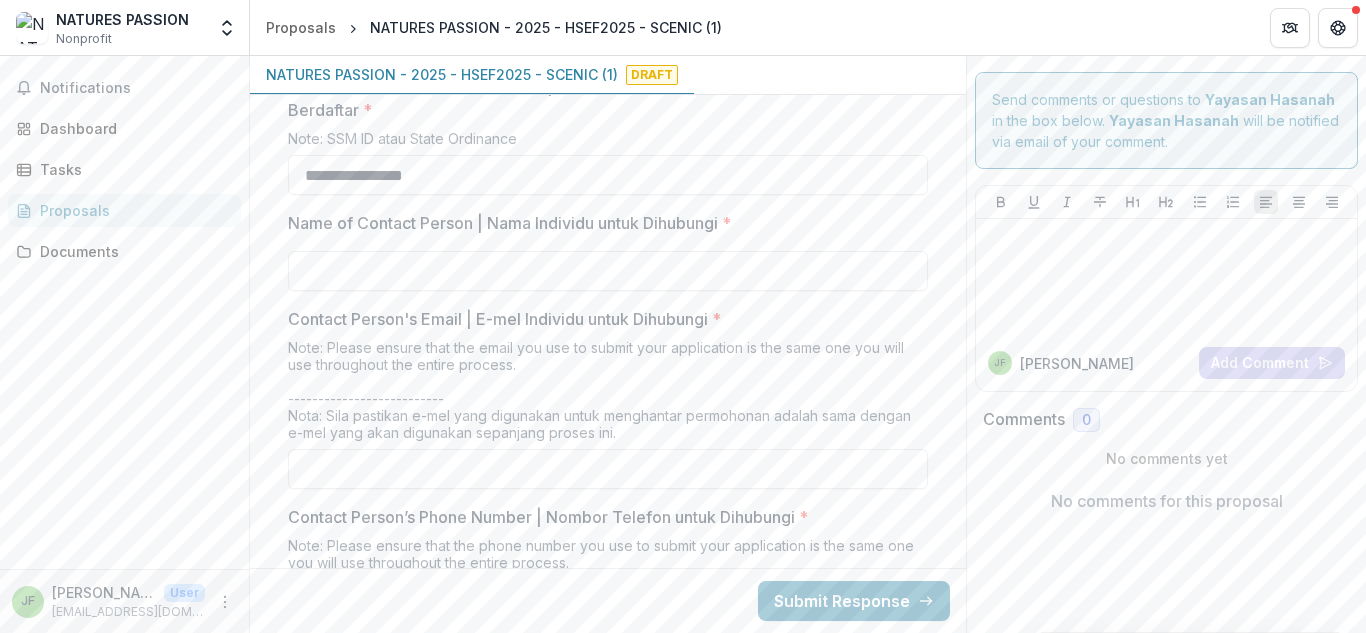 type on "**********" 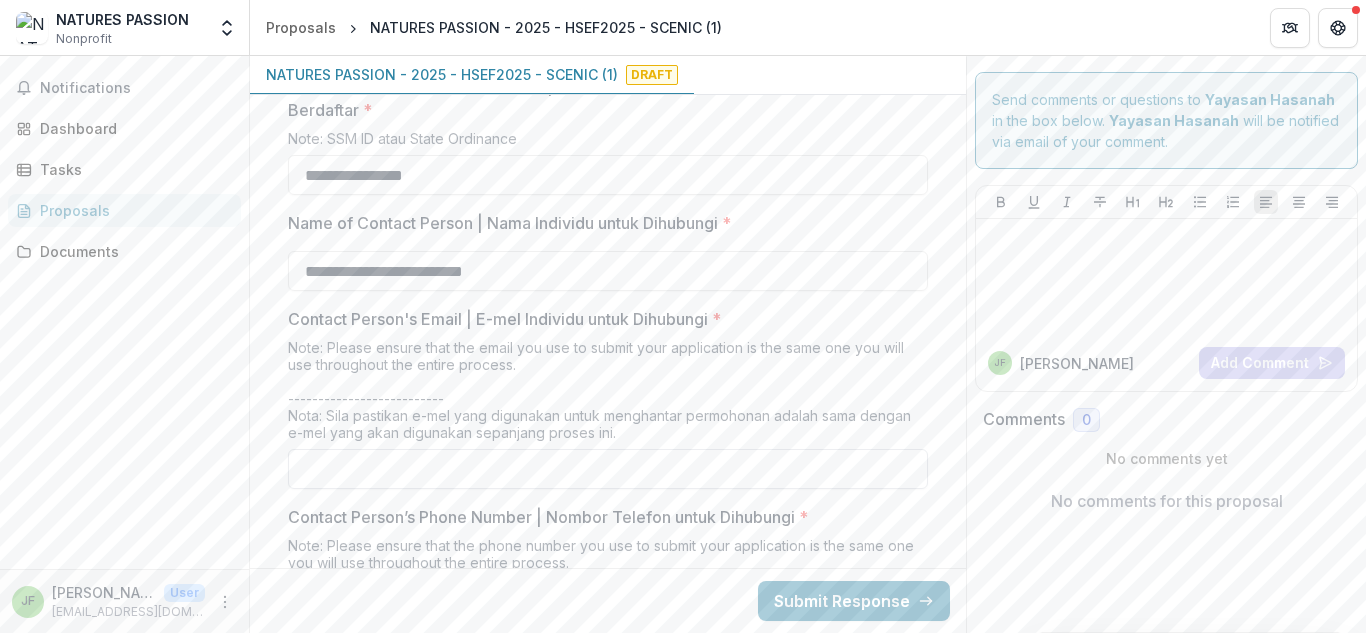 click on "Contact Person's Email | E-mel Individu untuk Dihubungi *" at bounding box center (608, 469) 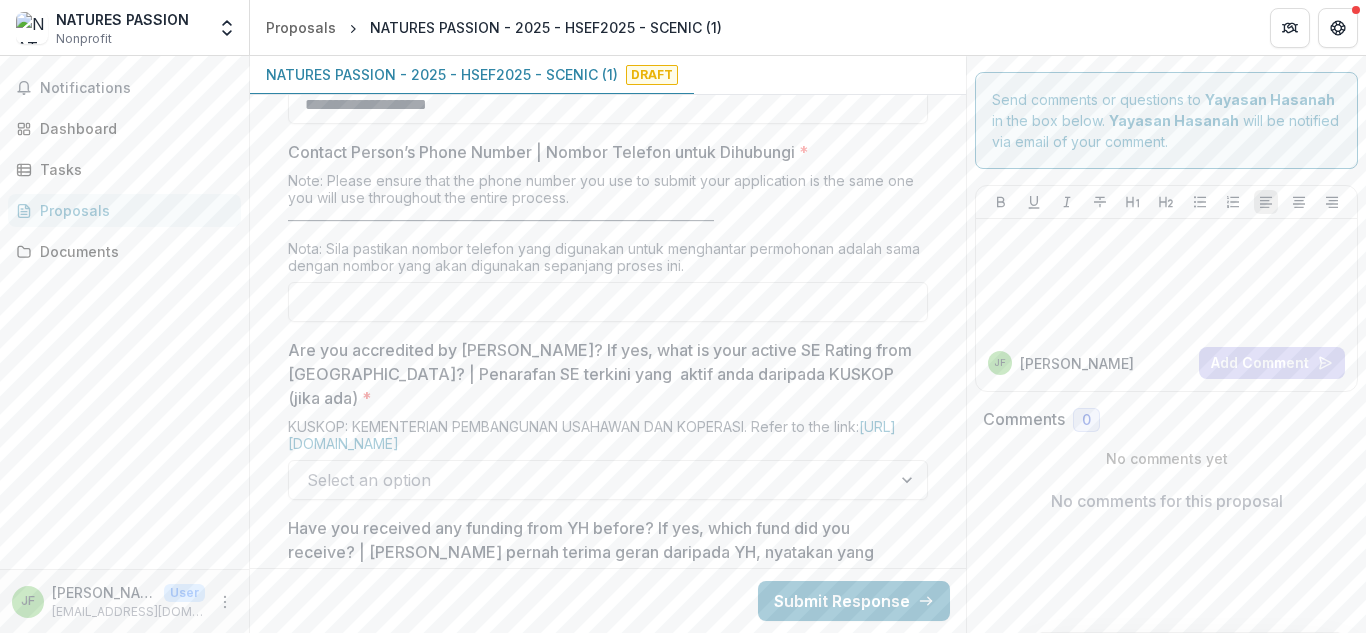 scroll, scrollTop: 1645, scrollLeft: 0, axis: vertical 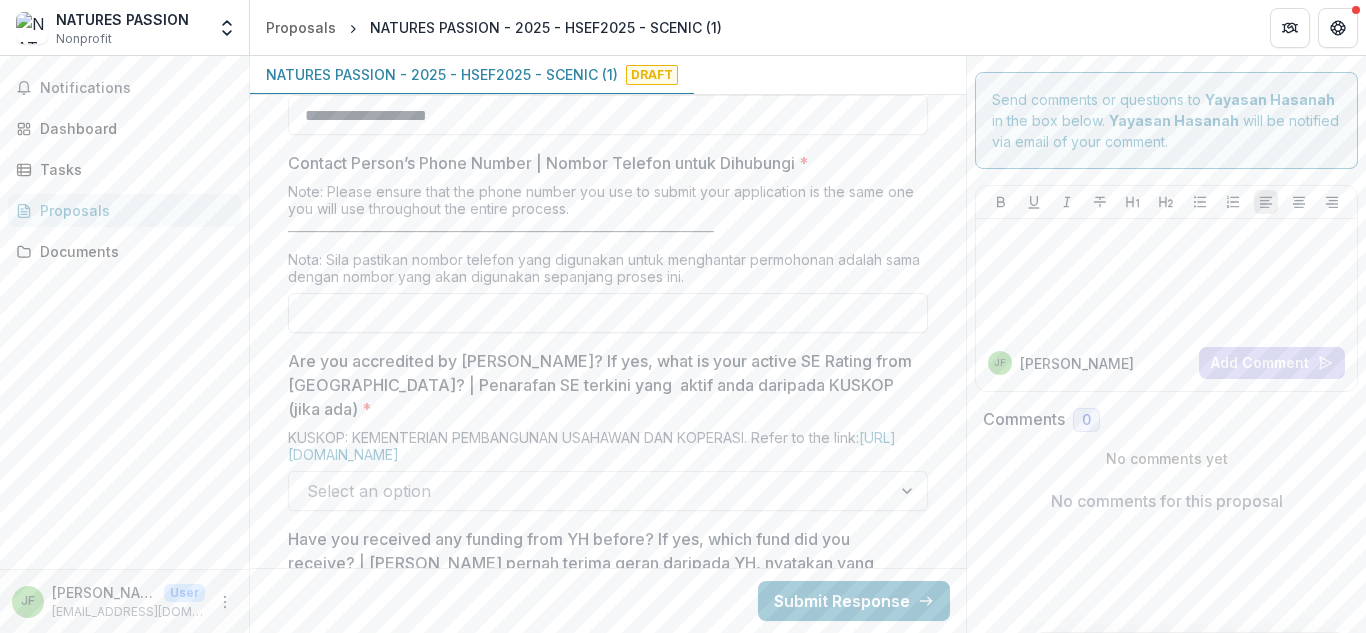 click on "Contact Person’s Phone Number | Nombor Telefon untuk Dihubungi *" at bounding box center [608, 313] 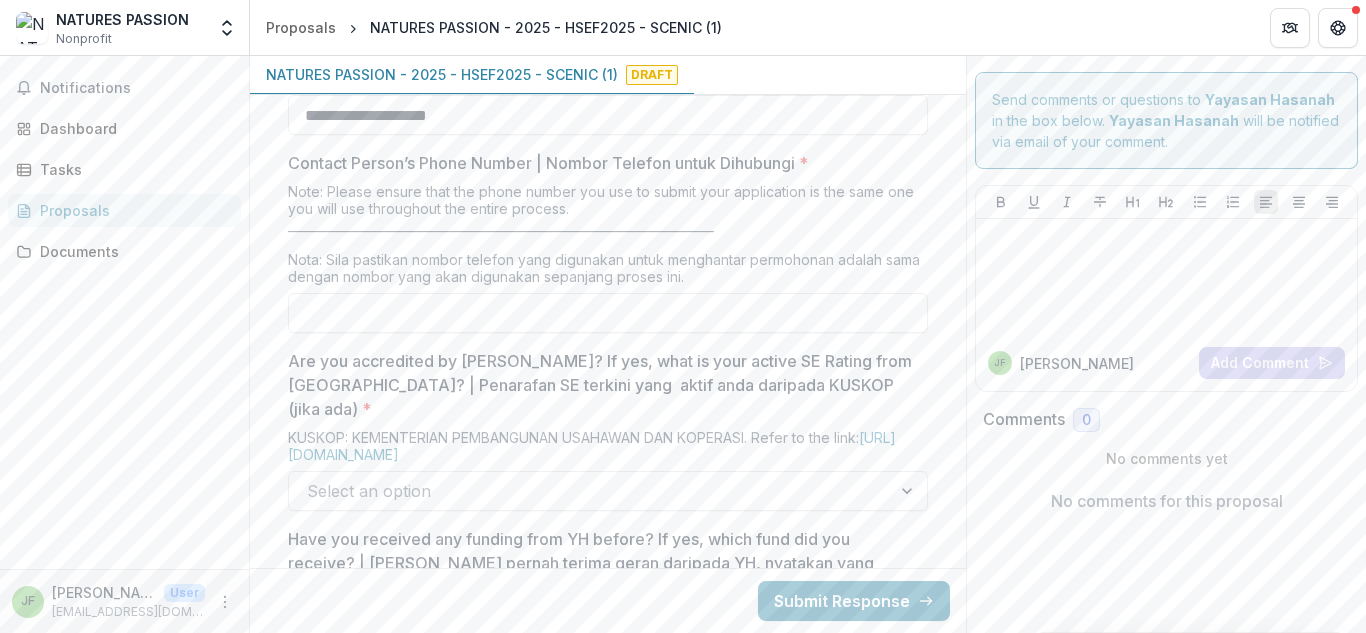 type on "**********" 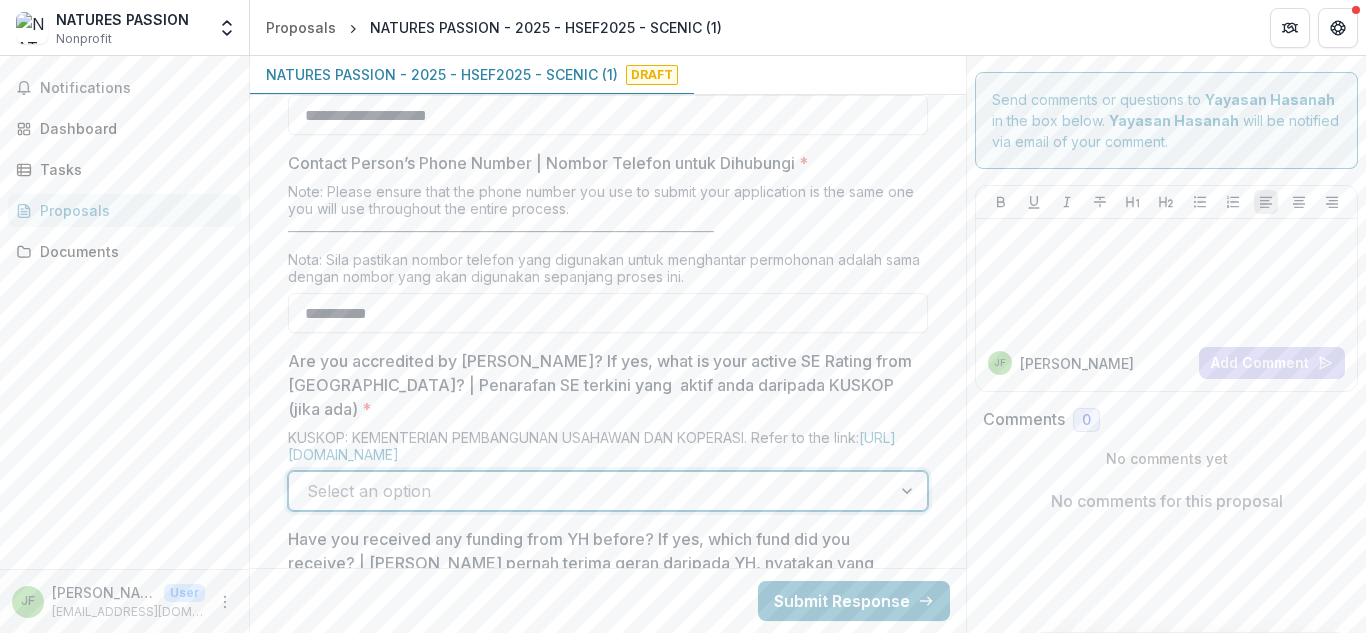click at bounding box center [590, 491] 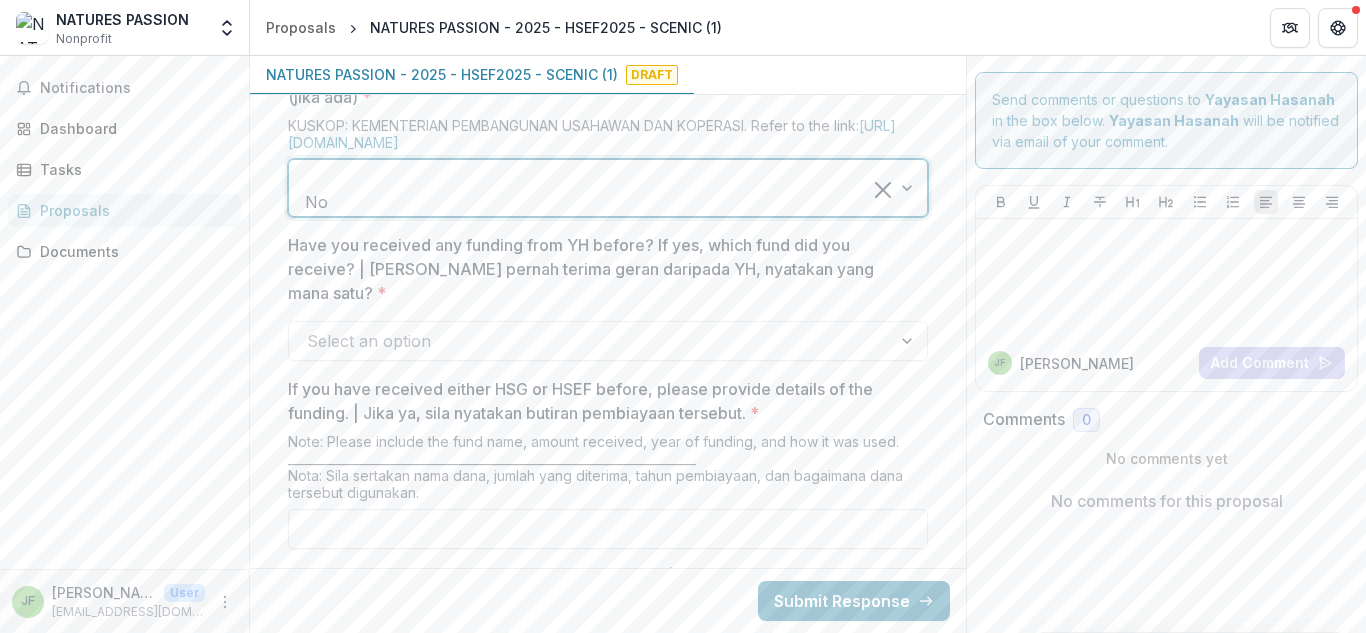 scroll, scrollTop: 1989, scrollLeft: 0, axis: vertical 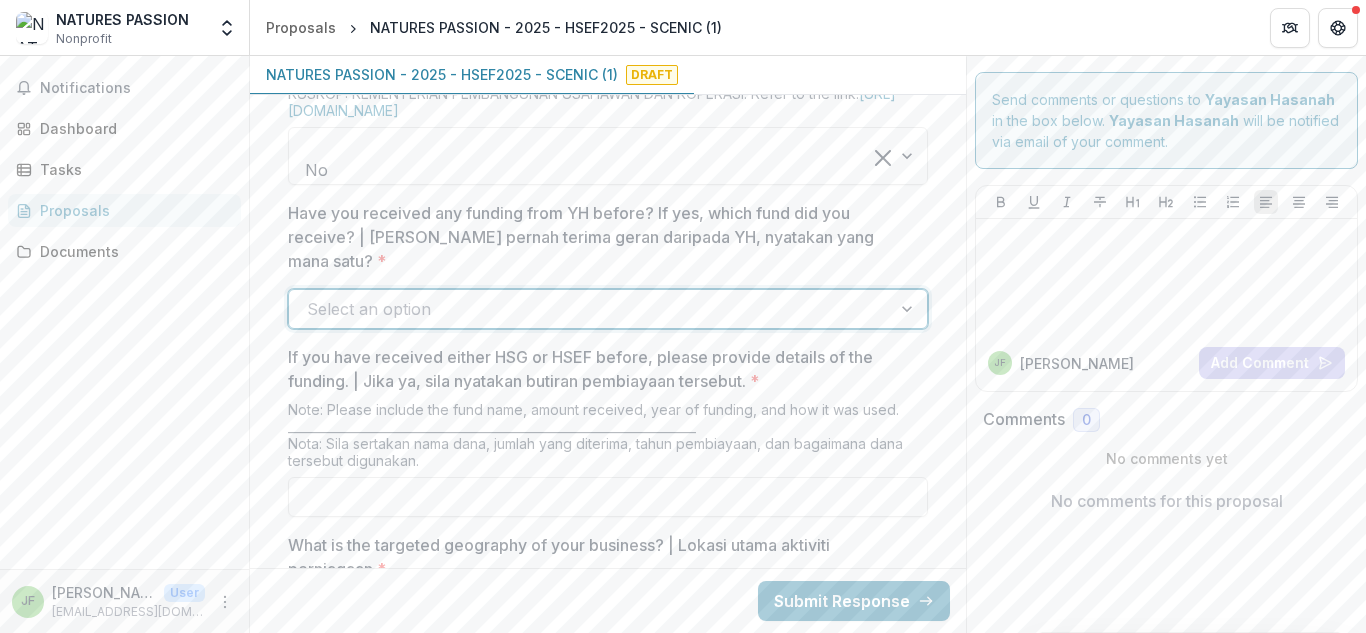 click at bounding box center (590, 309) 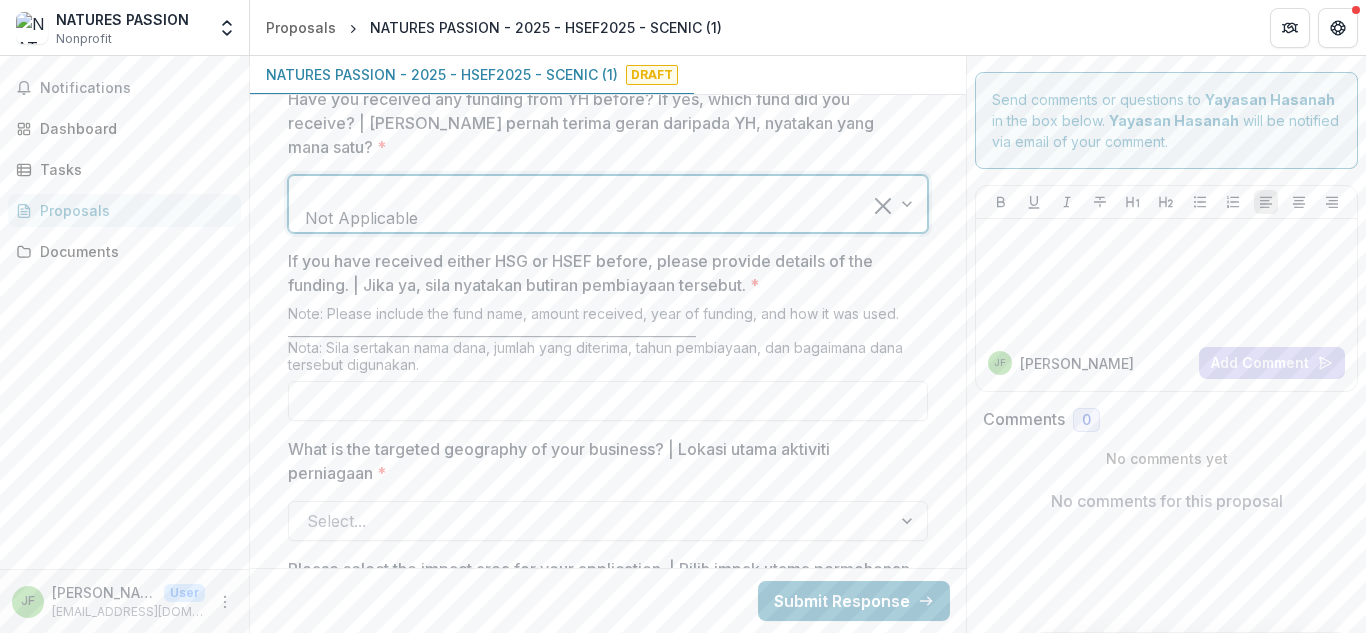 scroll, scrollTop: 2114, scrollLeft: 0, axis: vertical 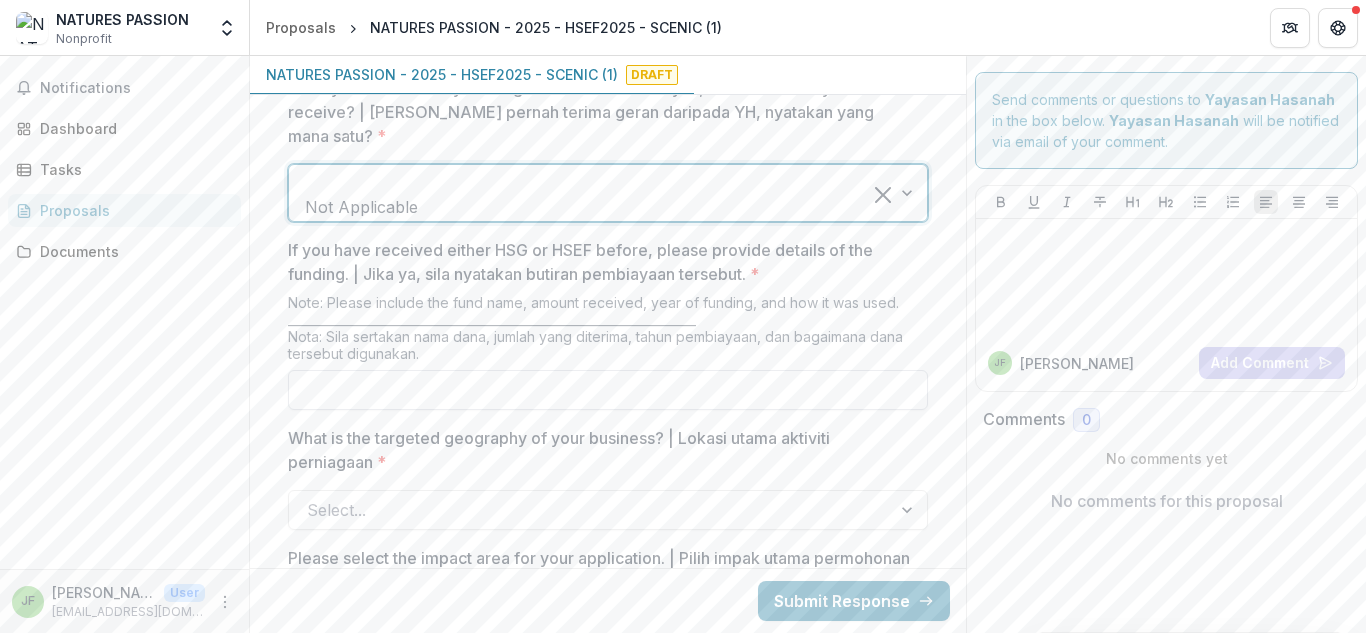 click on "If you have received either HSG or HSEF before, please provide details of the funding. | Jika ya, sila nyatakan butiran pembiayaan tersebut. *" at bounding box center [608, 390] 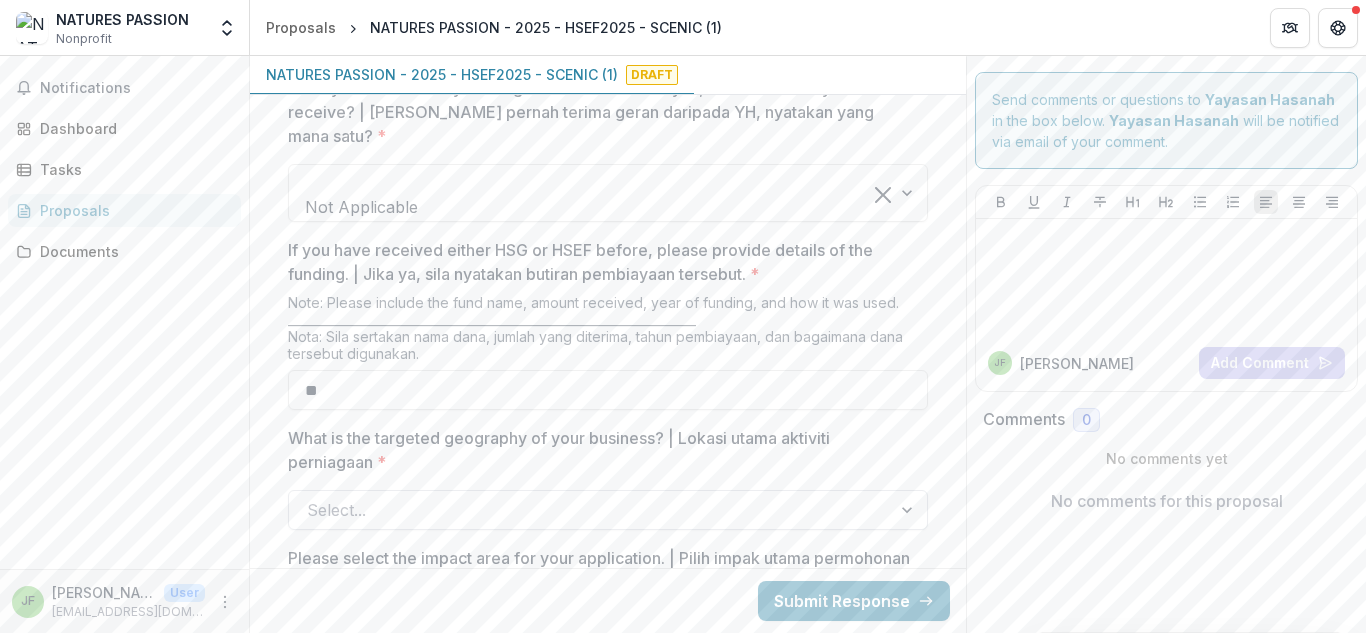type on "**" 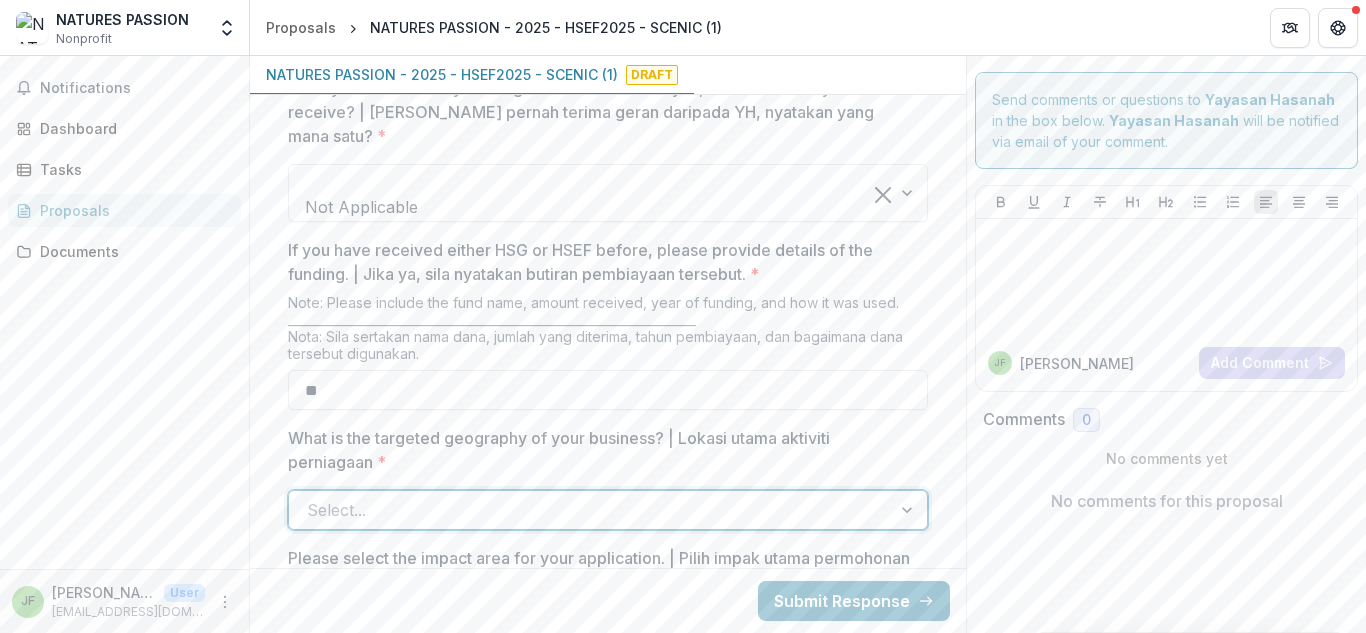 click at bounding box center (590, 510) 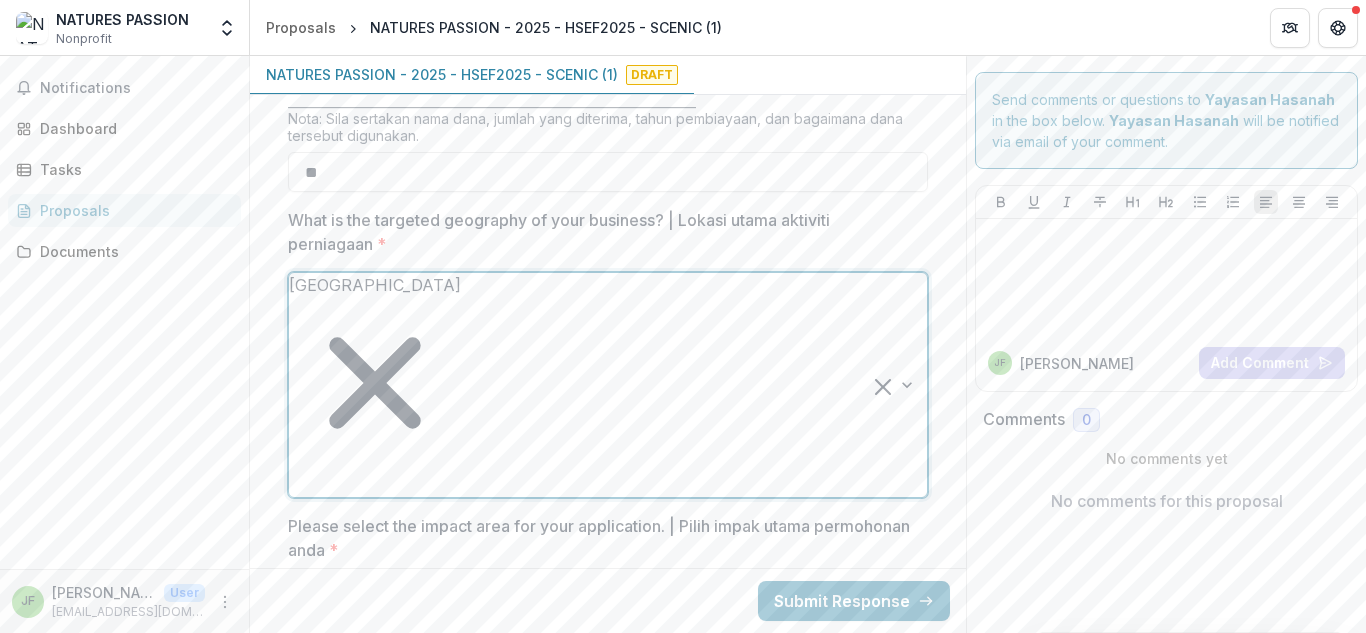 scroll, scrollTop: 2384, scrollLeft: 0, axis: vertical 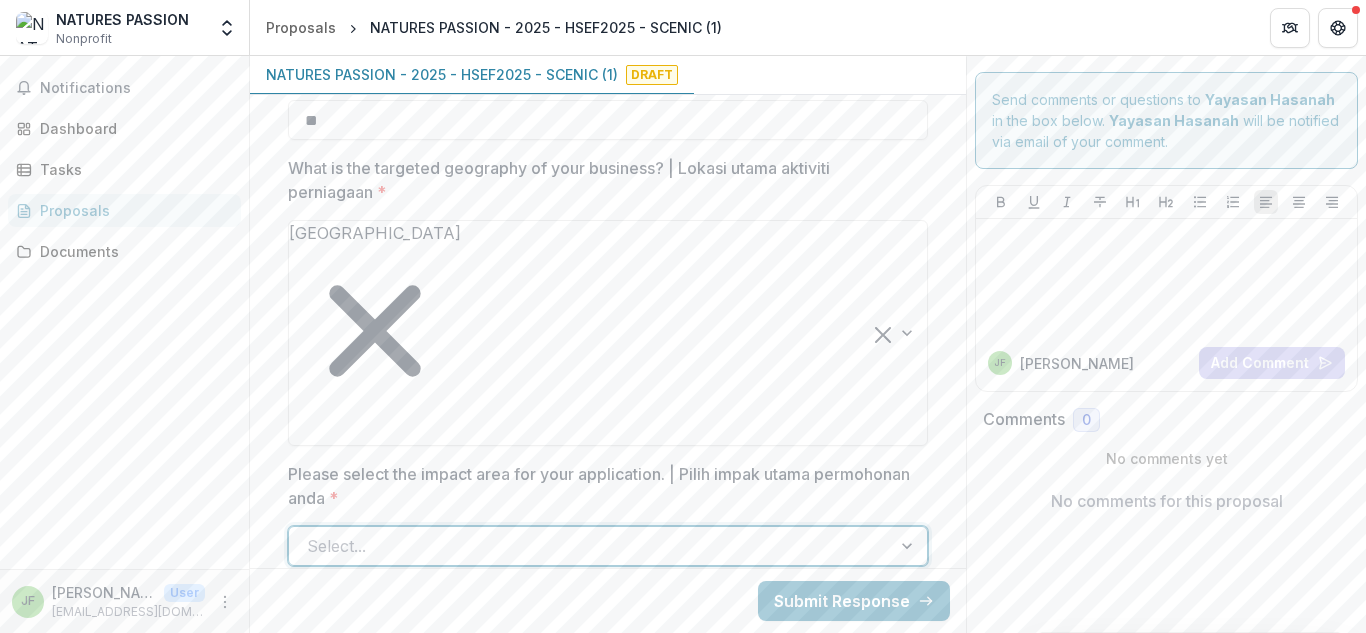 click at bounding box center (590, 546) 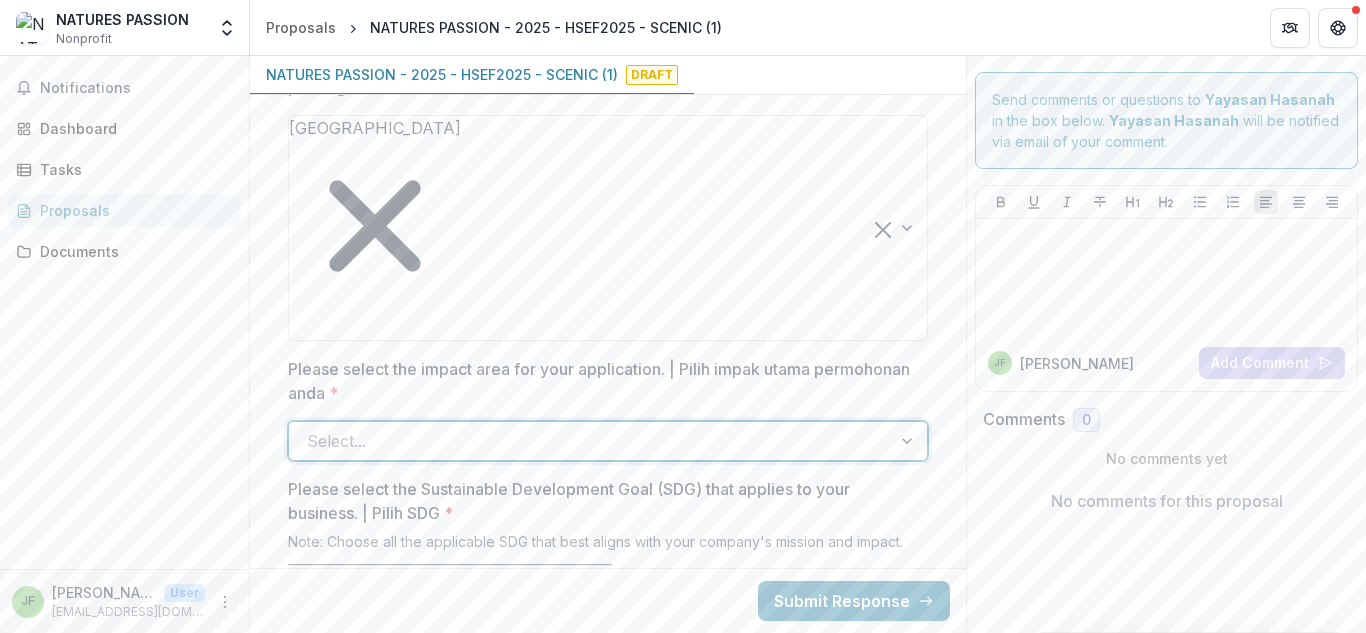 scroll, scrollTop: 2436, scrollLeft: 0, axis: vertical 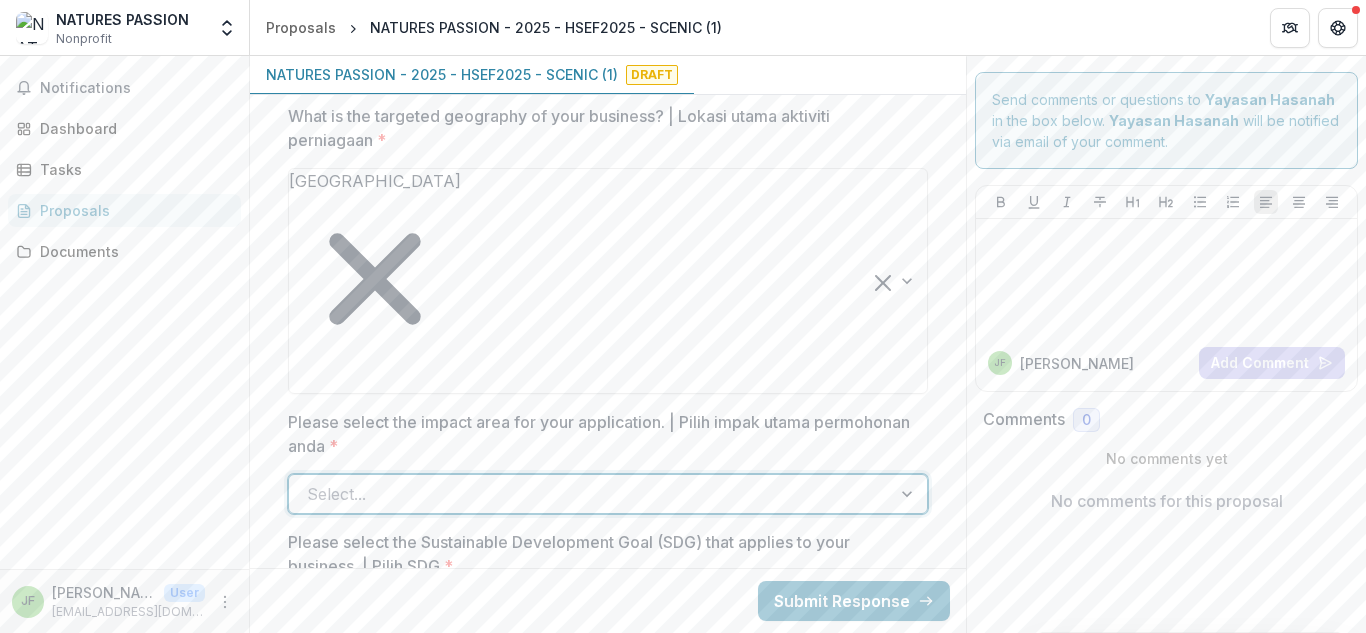 click on "Community Development" at bounding box center (683, 669) 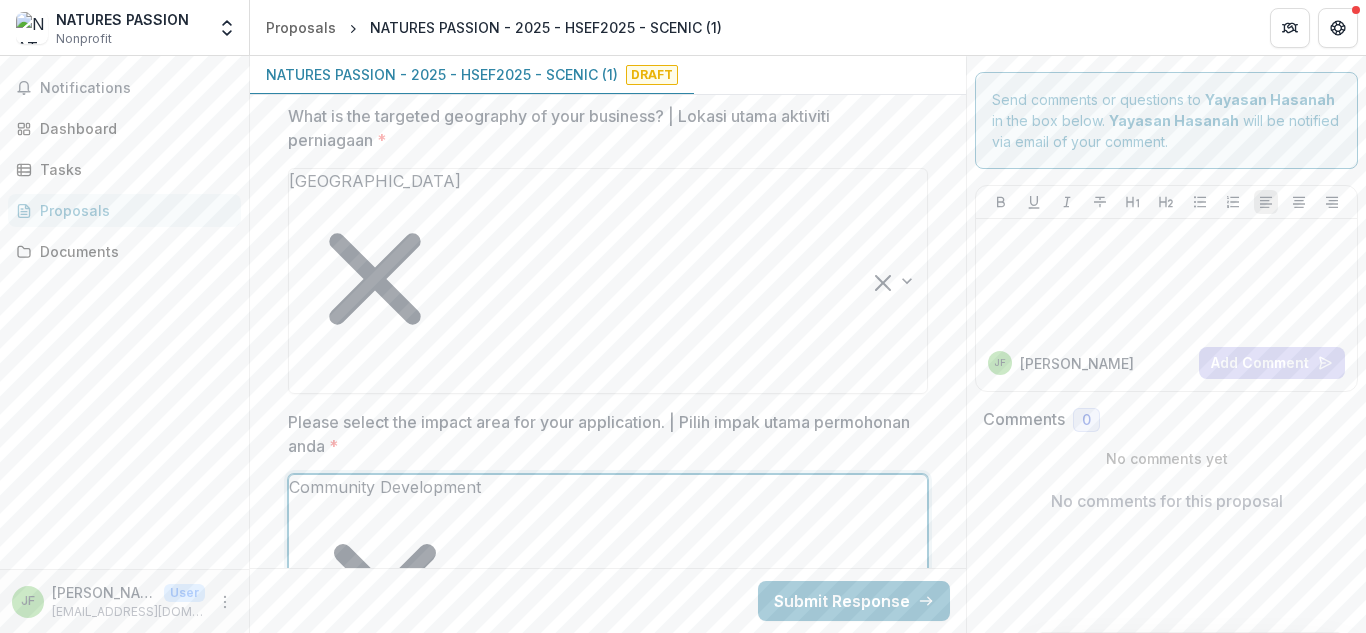 click at bounding box center (901, 597) 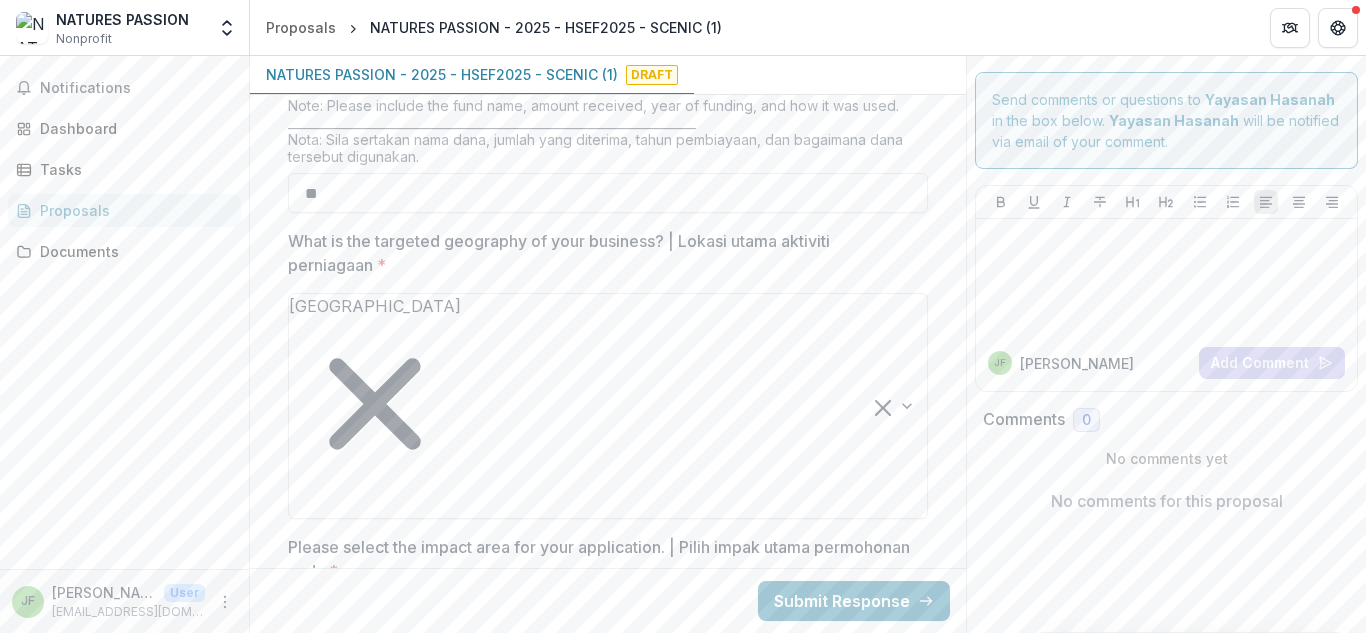 scroll, scrollTop: 2312, scrollLeft: 0, axis: vertical 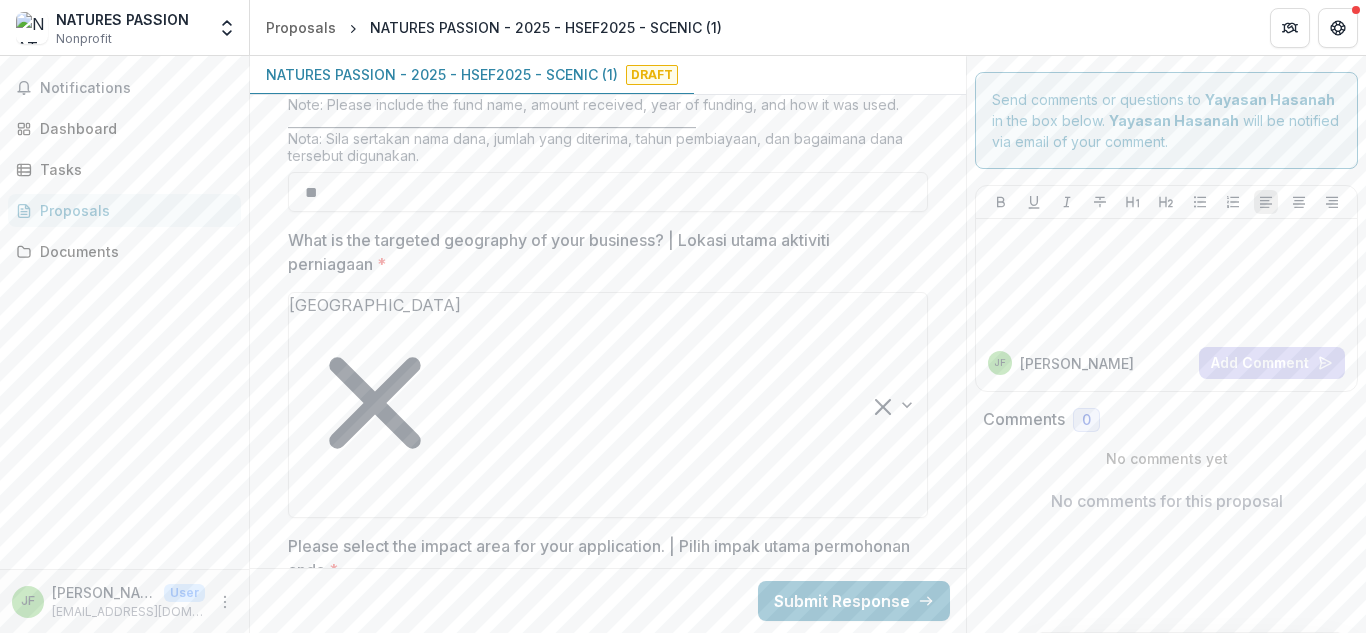 click on "Environment" at bounding box center (683, 693) 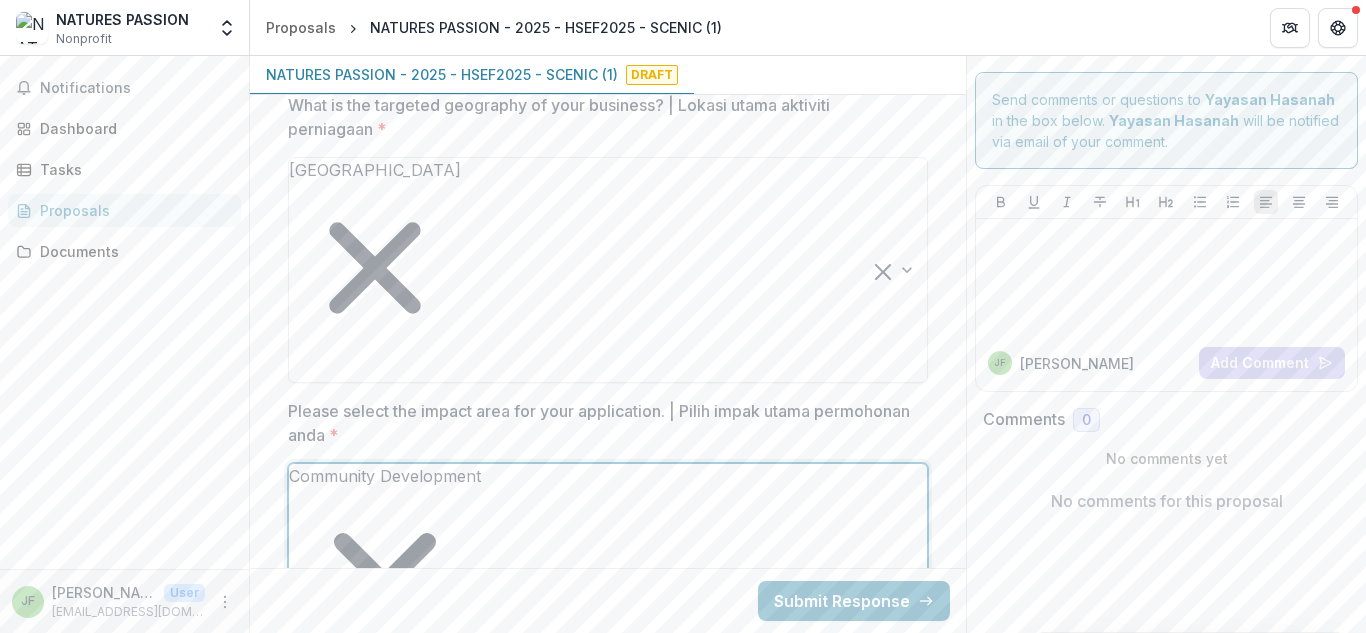 scroll, scrollTop: 2489, scrollLeft: 0, axis: vertical 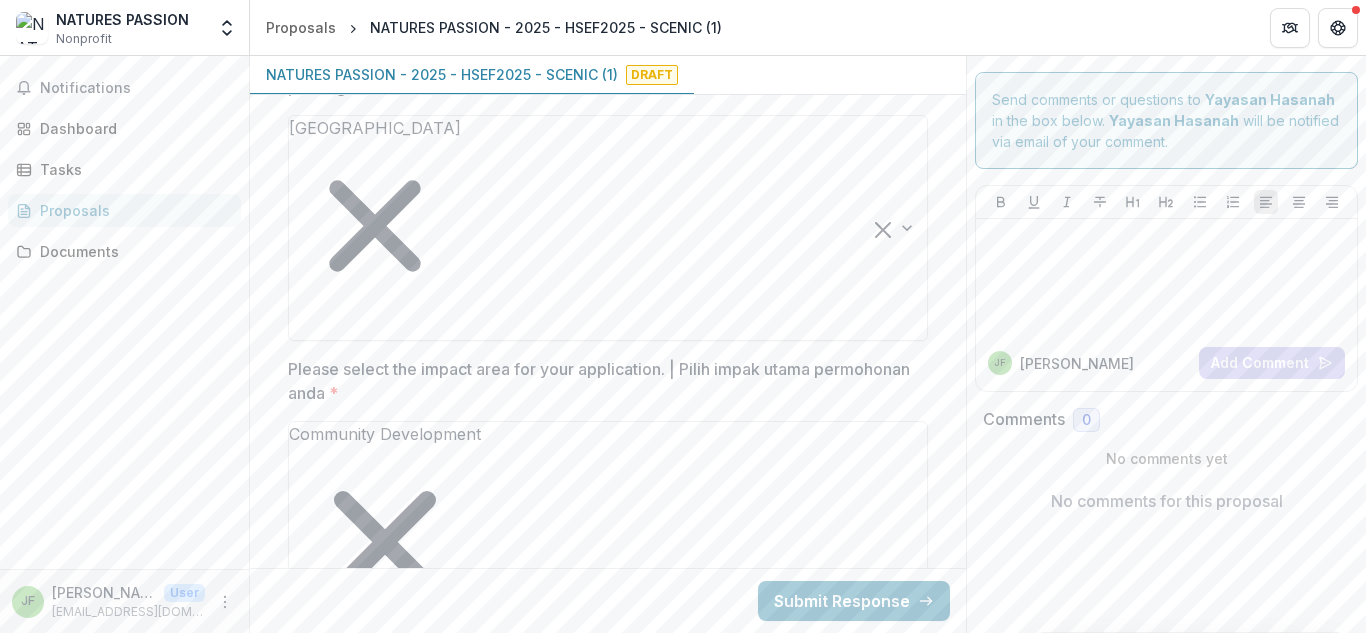click at bounding box center (909, 1034) 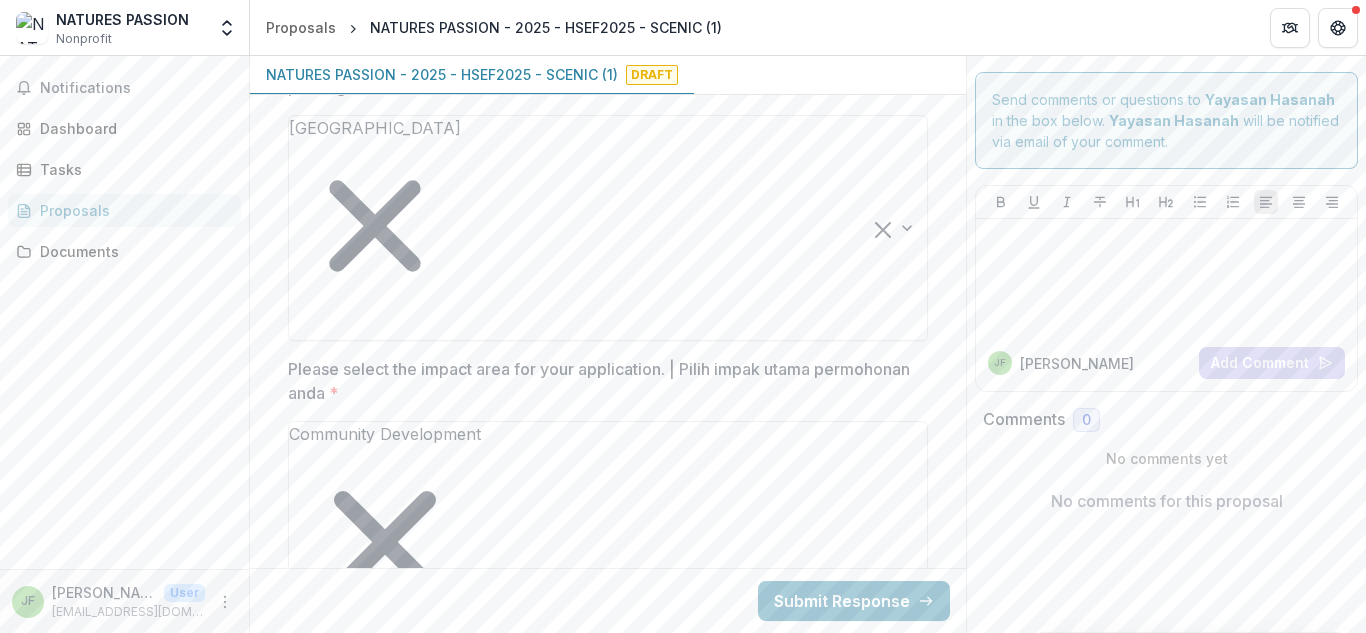click at bounding box center [901, 1245] 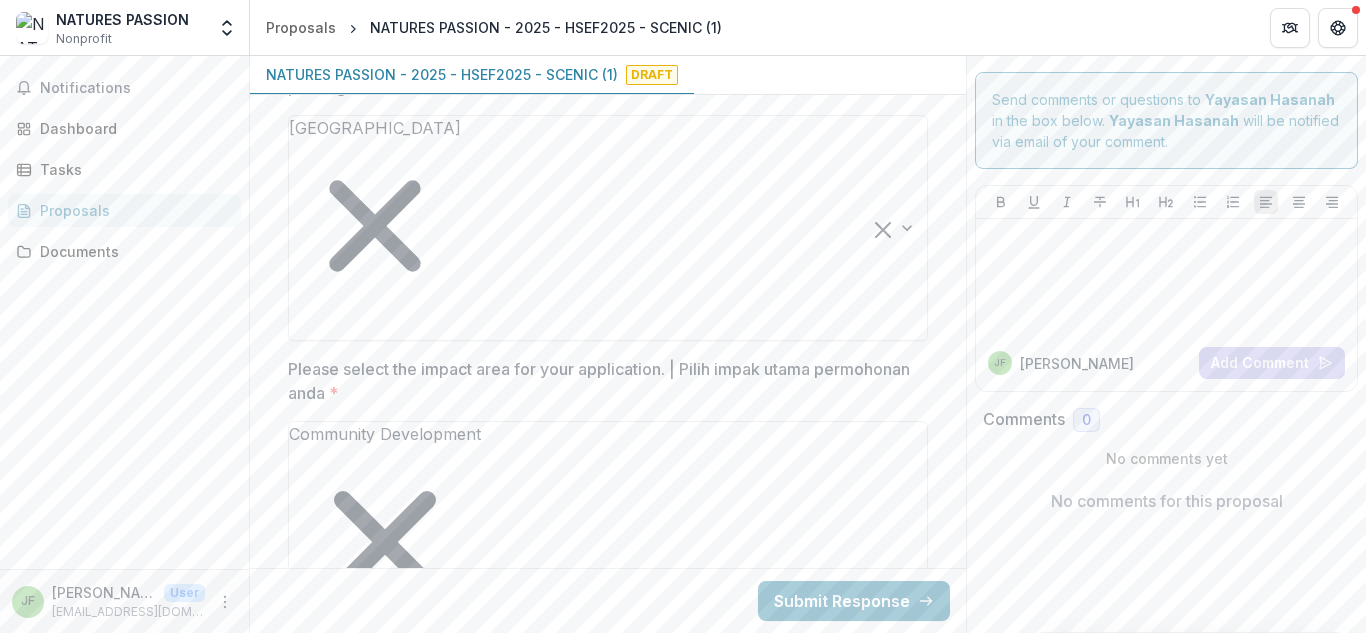 click on "Good Health and Well-being - Ensure healthy lives and promote well-being for all at all ages." at bounding box center (683, 669) 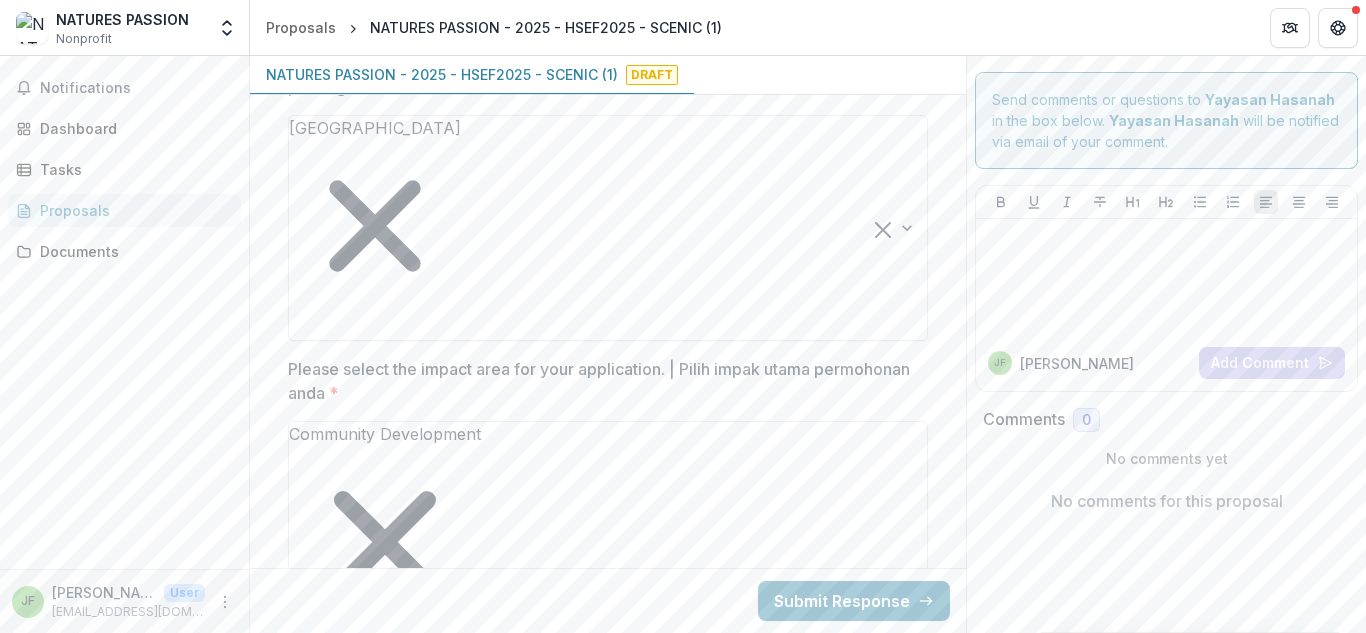 scroll, scrollTop: 0, scrollLeft: 0, axis: both 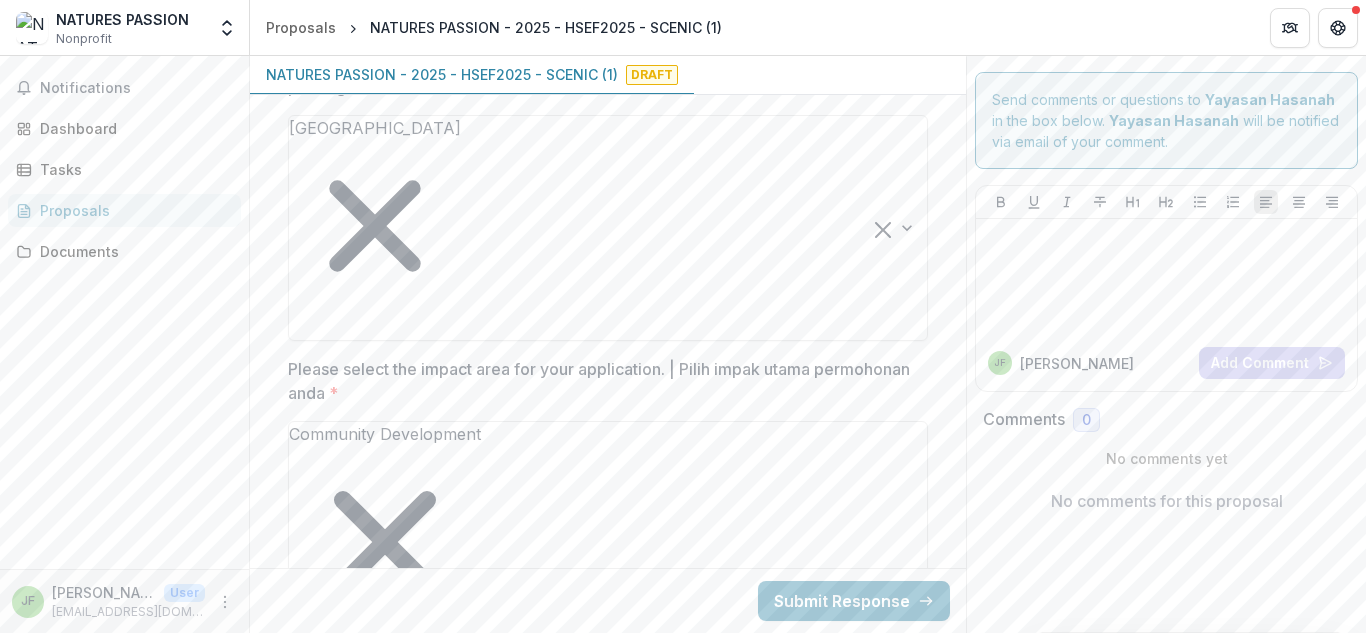 click on "Zero Hunger - End hunger, achieve food security, promote sustainable agriculture." at bounding box center (683, 645) 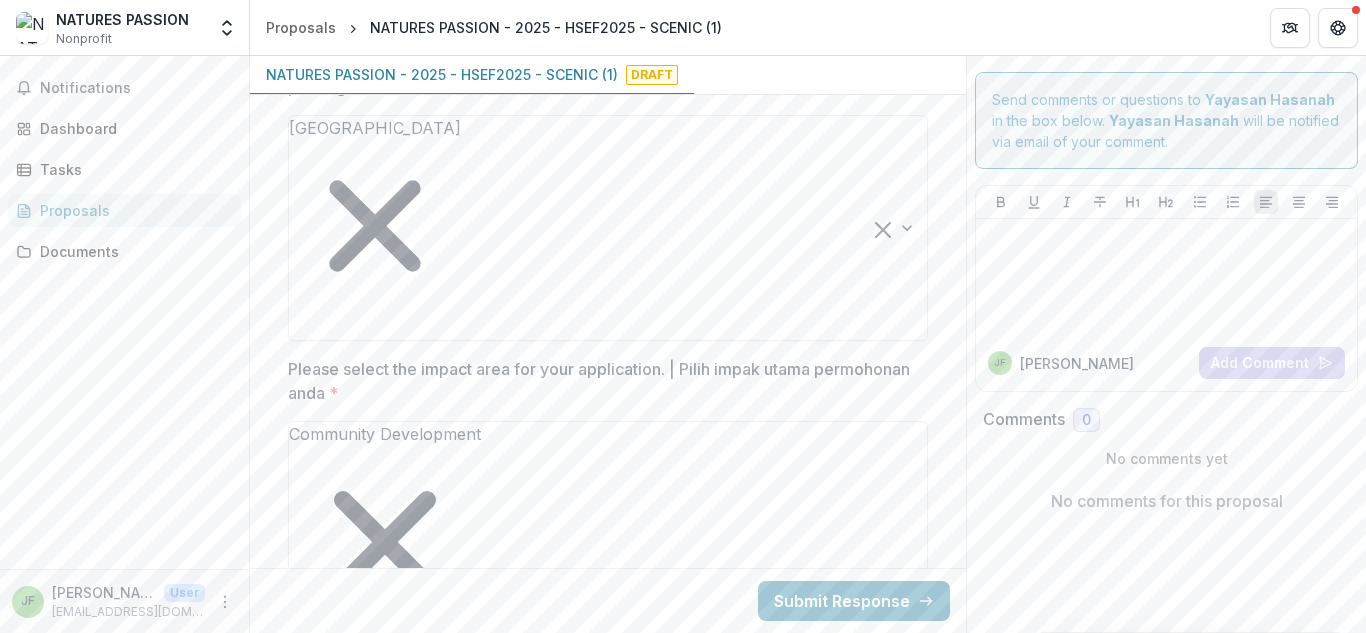 drag, startPoint x: 924, startPoint y: 131, endPoint x: 922, endPoint y: 74, distance: 57.035076 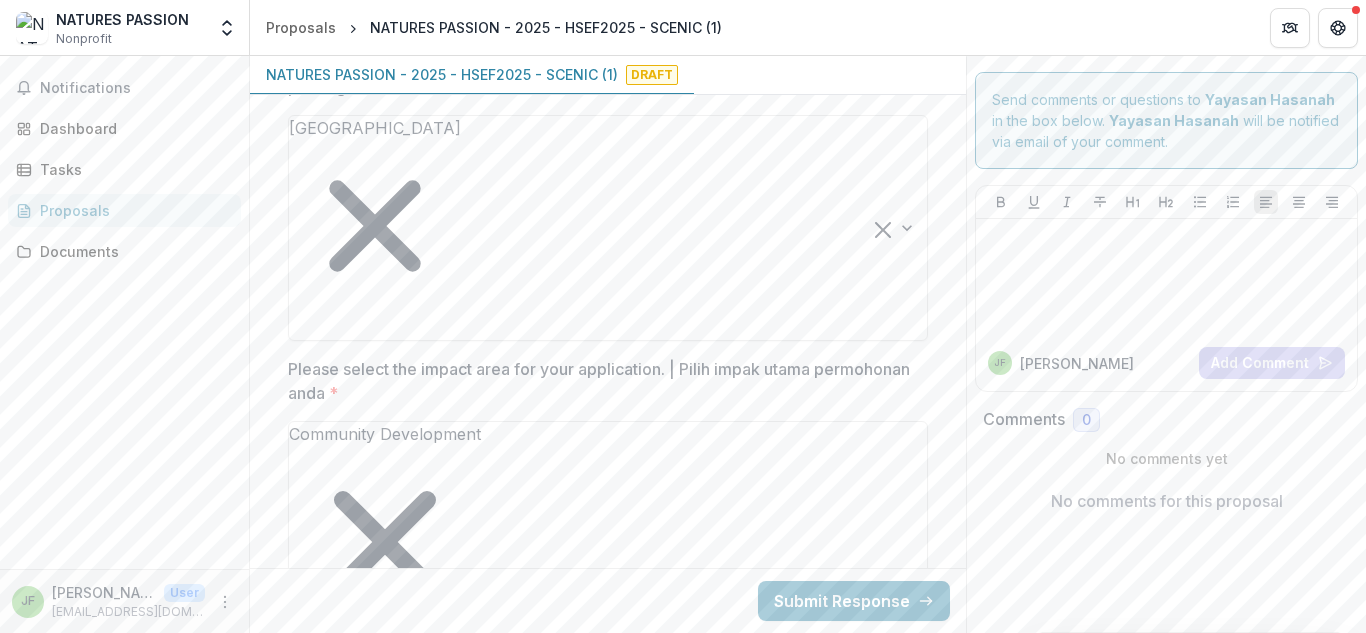 scroll, scrollTop: 0, scrollLeft: 0, axis: both 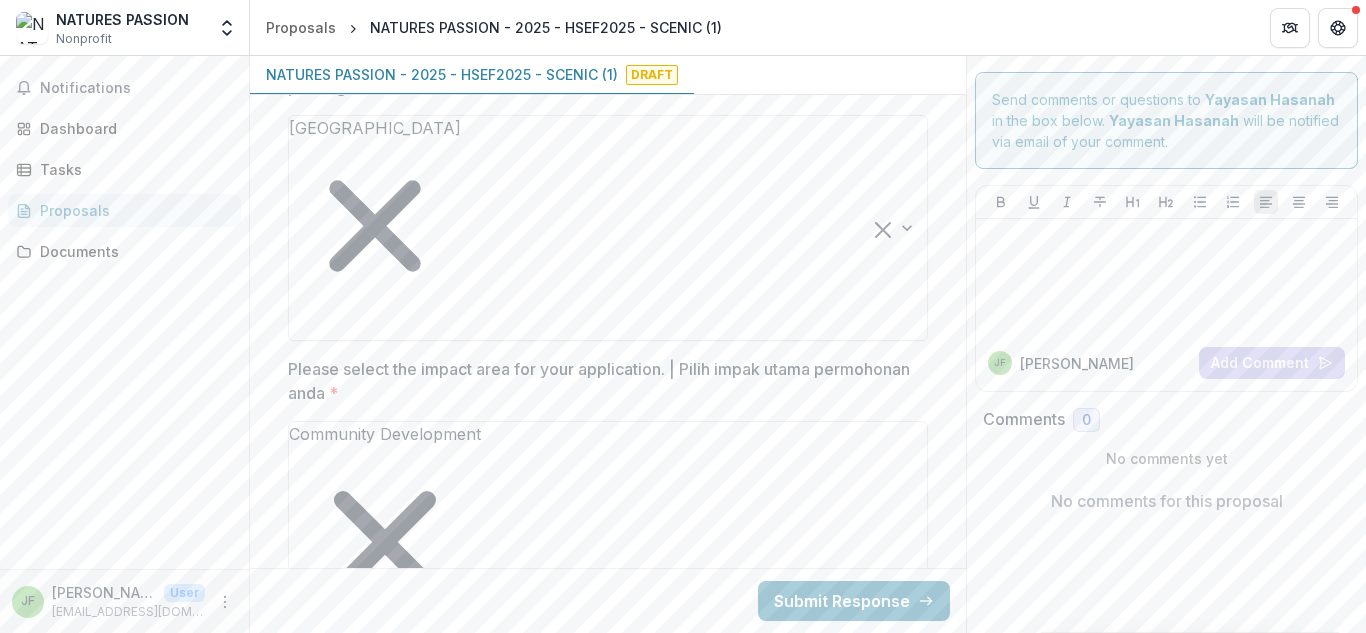 click at bounding box center [315, 5099] 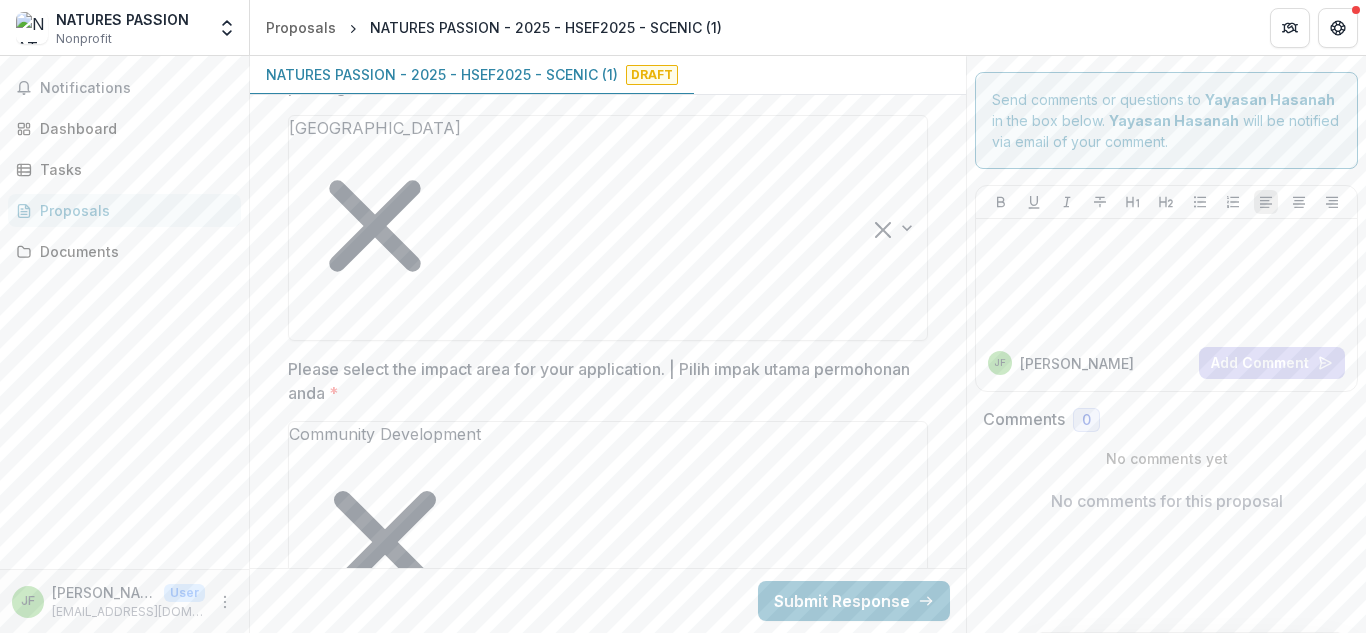 click on "Sustainable Cities and Communities - Make cities inclusive, safe, resilient, sustainable." at bounding box center [683, 741] 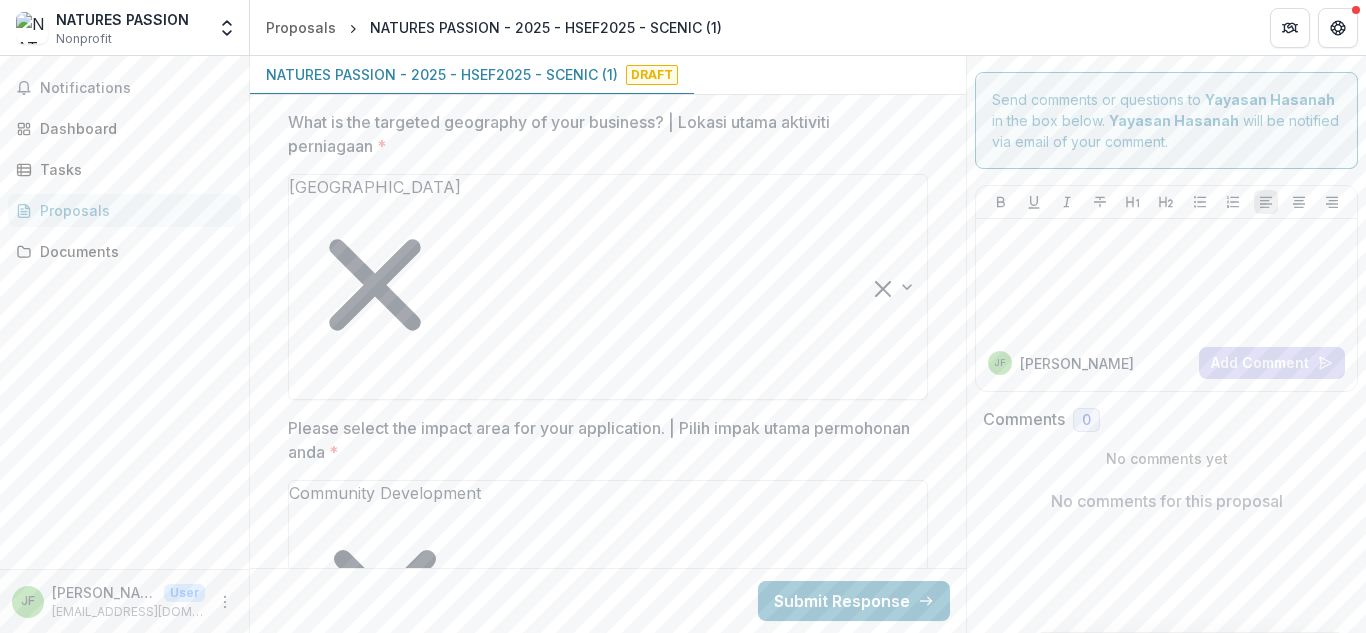 scroll, scrollTop: 2485, scrollLeft: 0, axis: vertical 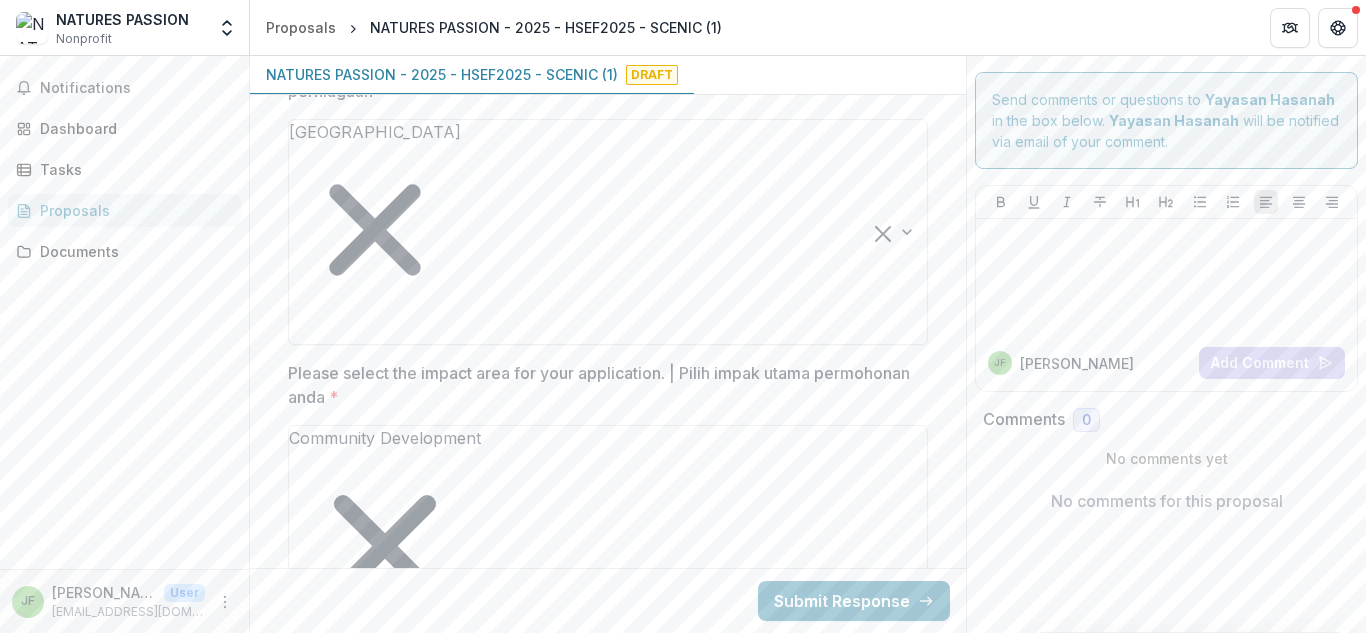 click at bounding box center [315, 5789] 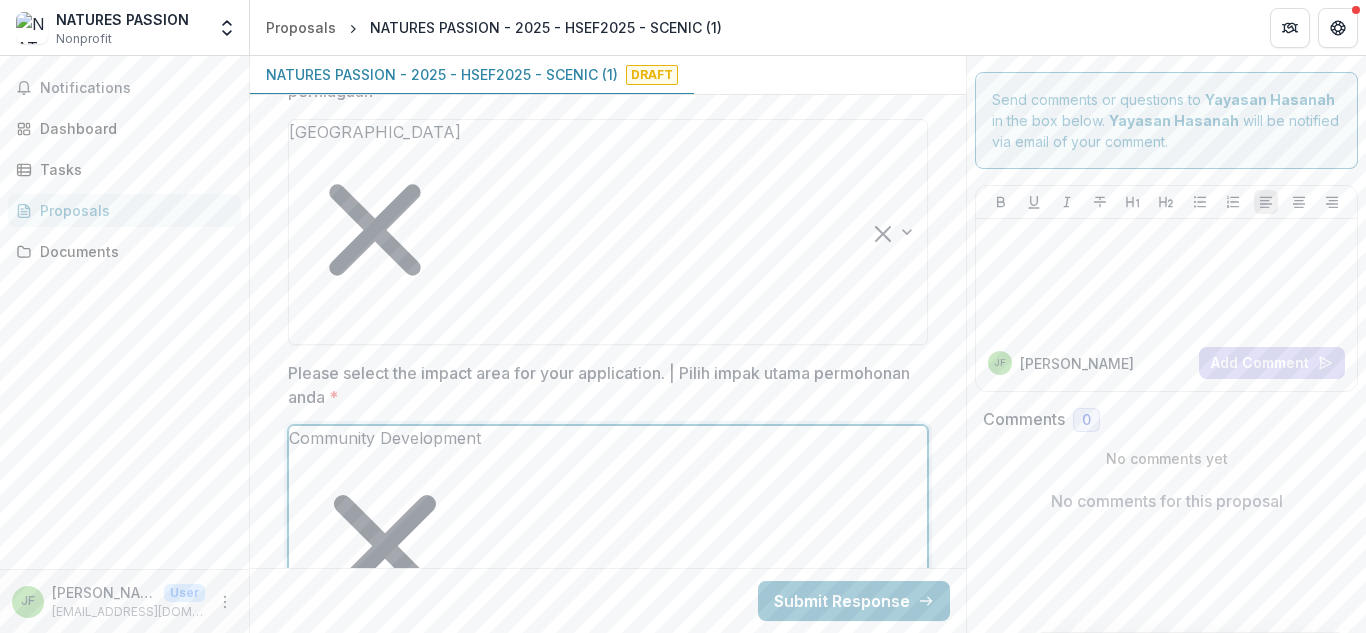 click on "Community Development Environment" at bounding box center (608, 656) 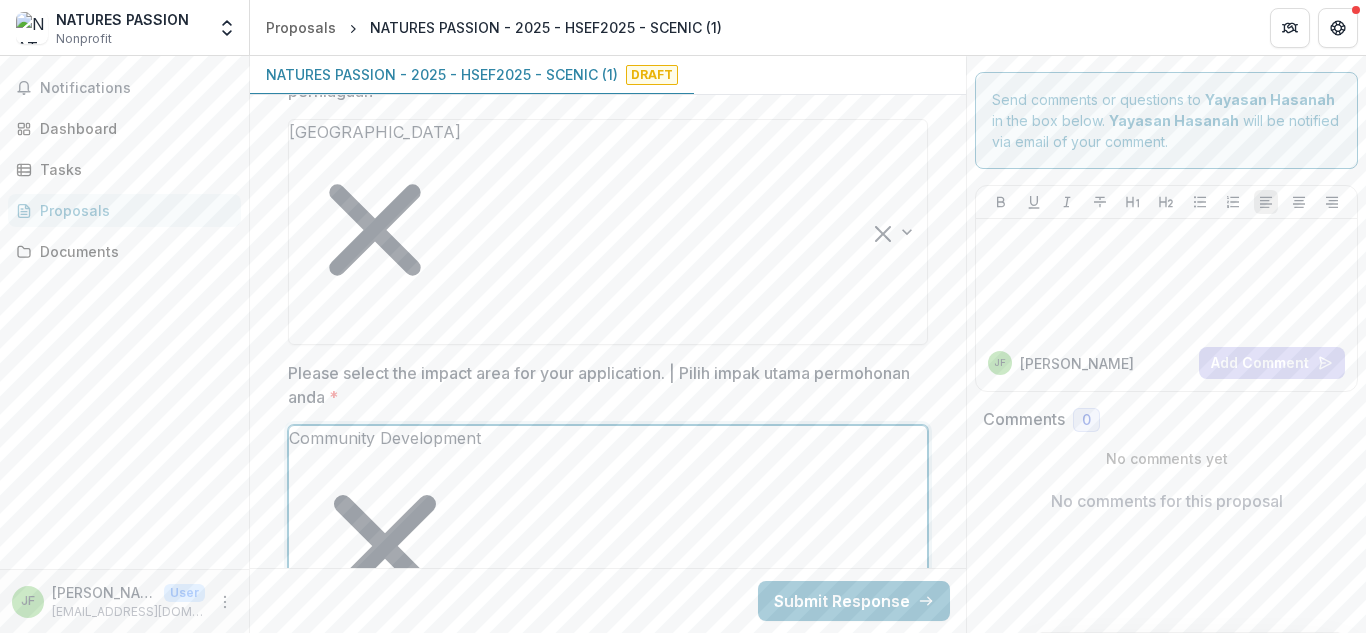 click at bounding box center (315, 6451) 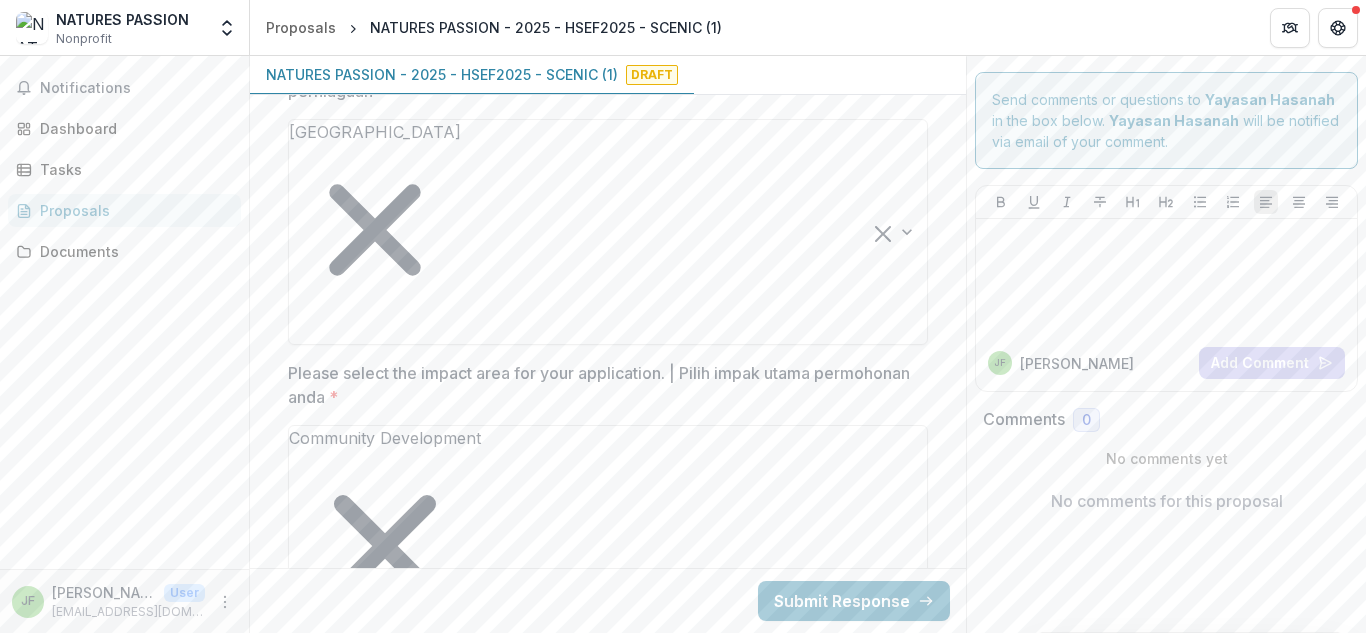 scroll, scrollTop: 4, scrollLeft: 0, axis: vertical 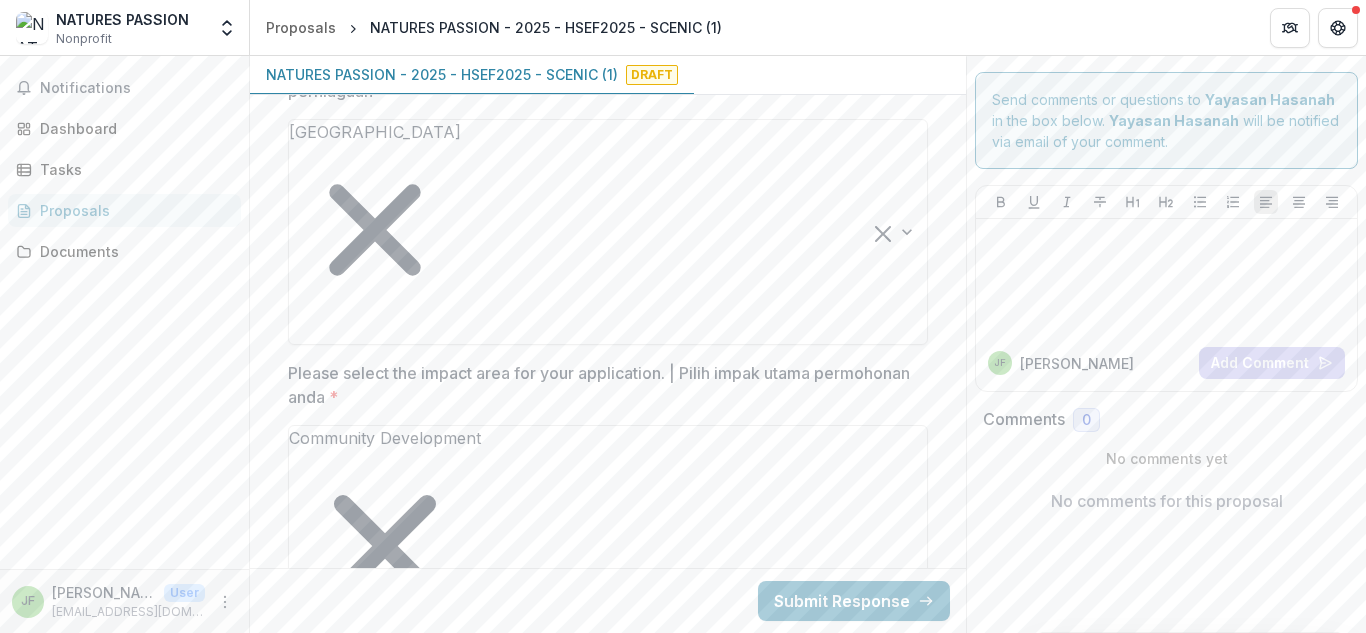 drag, startPoint x: 917, startPoint y: 148, endPoint x: 924, endPoint y: 179, distance: 31.780497 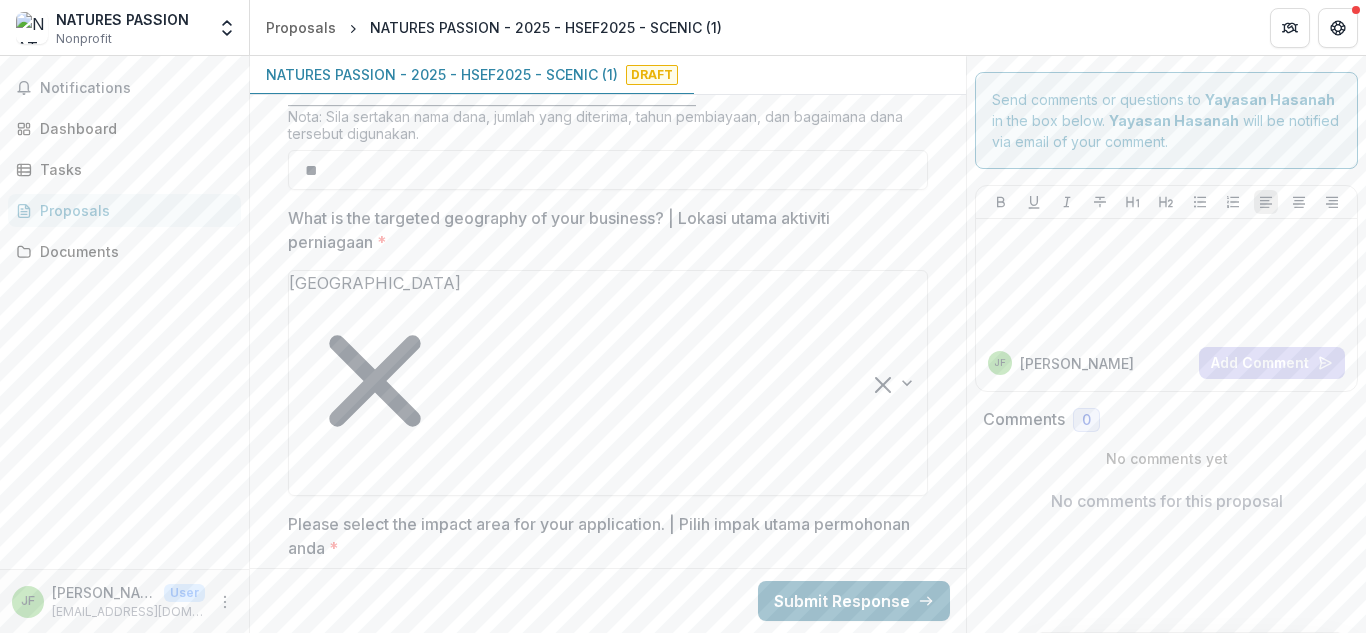 scroll, scrollTop: 2347, scrollLeft: 0, axis: vertical 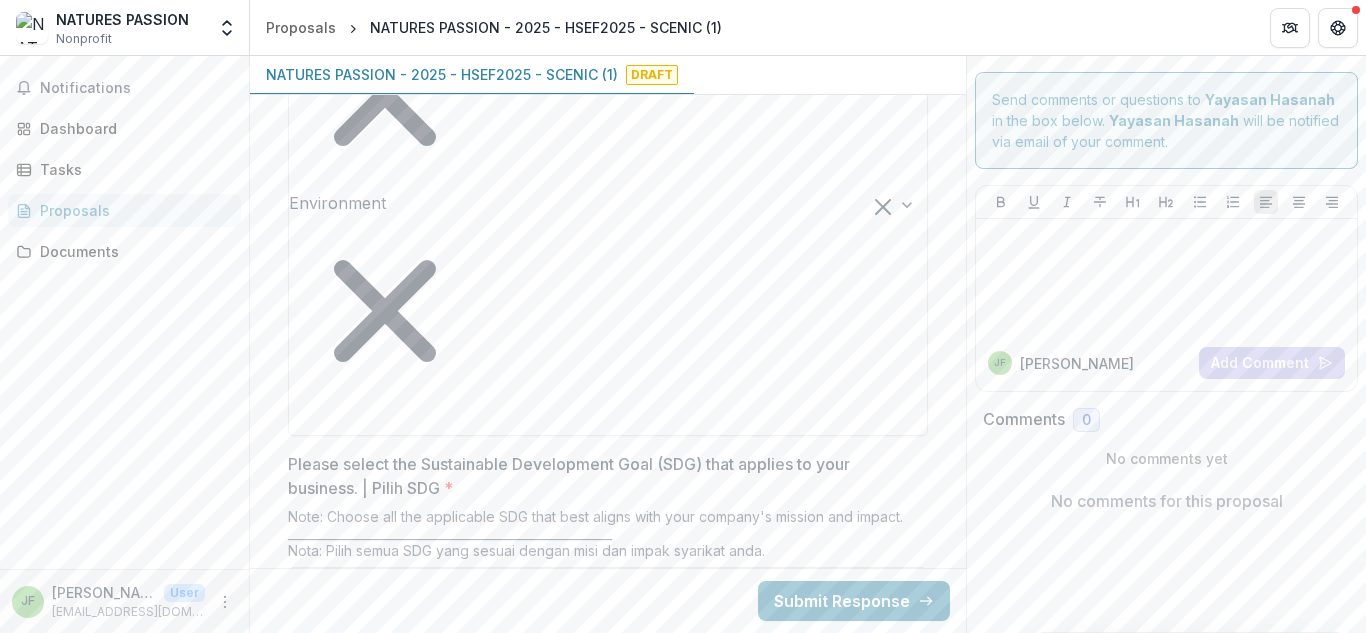 click on "If other, please state your business model | Jika tidak disenaraikan, terangkan bisnes model di sini" at bounding box center [608, 6322] 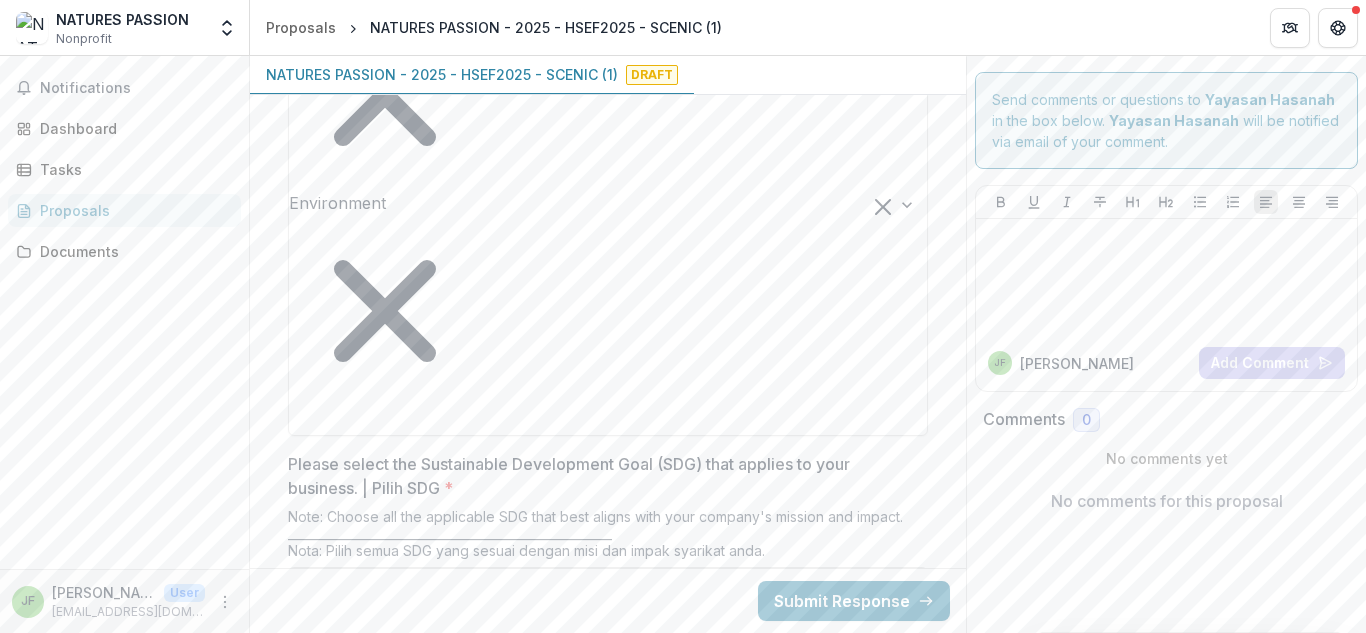 drag, startPoint x: 925, startPoint y: 394, endPoint x: 925, endPoint y: 408, distance: 14 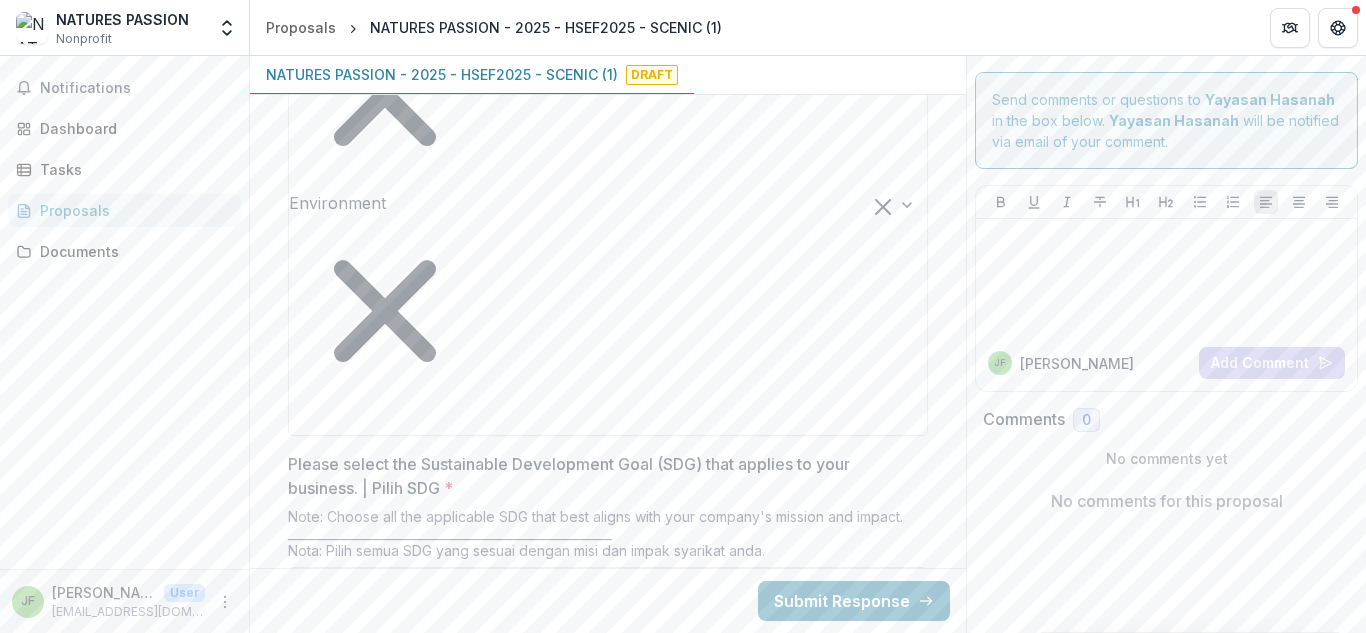 click at bounding box center (909, 6185) 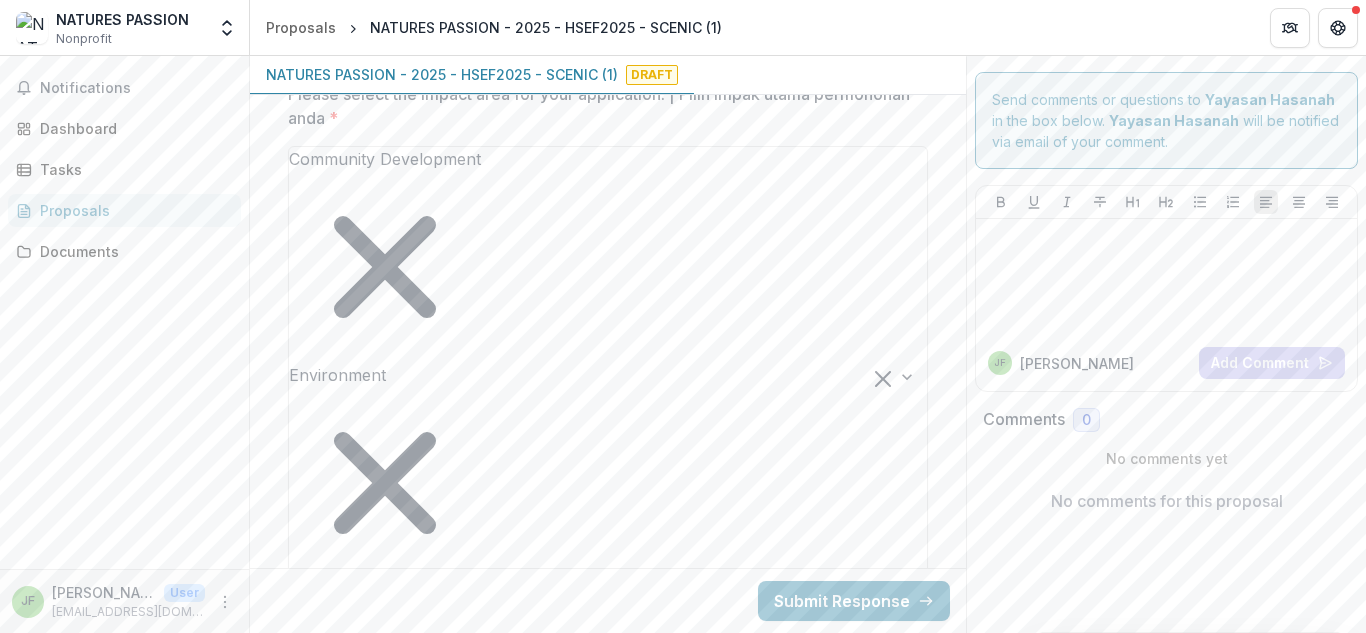 scroll, scrollTop: 2818, scrollLeft: 0, axis: vertical 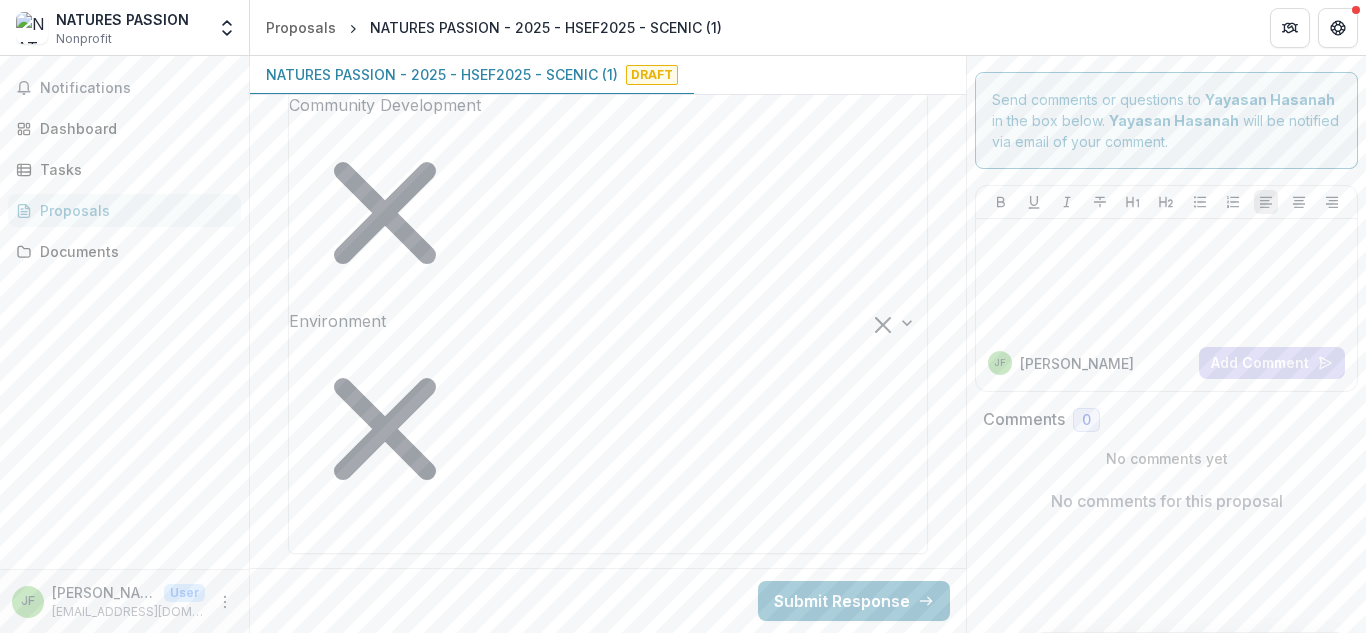 click on "Social Mobility/Upskilling" at bounding box center [683, 645] 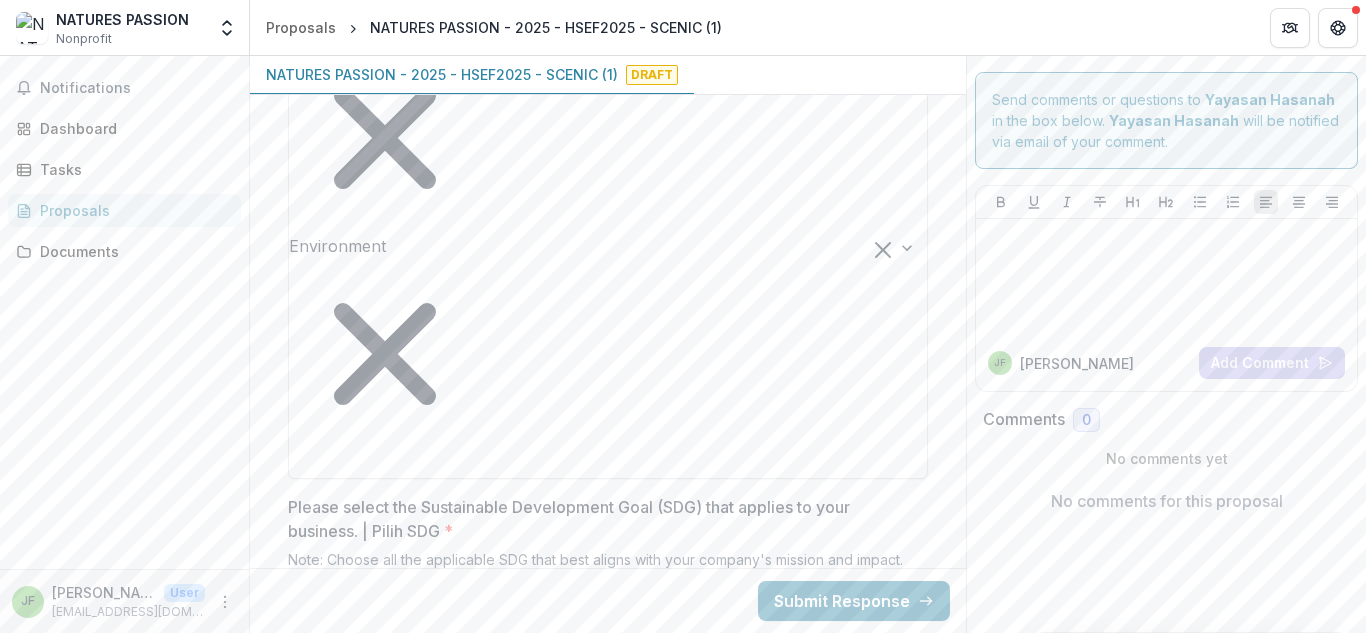 scroll, scrollTop: 2872, scrollLeft: 0, axis: vertical 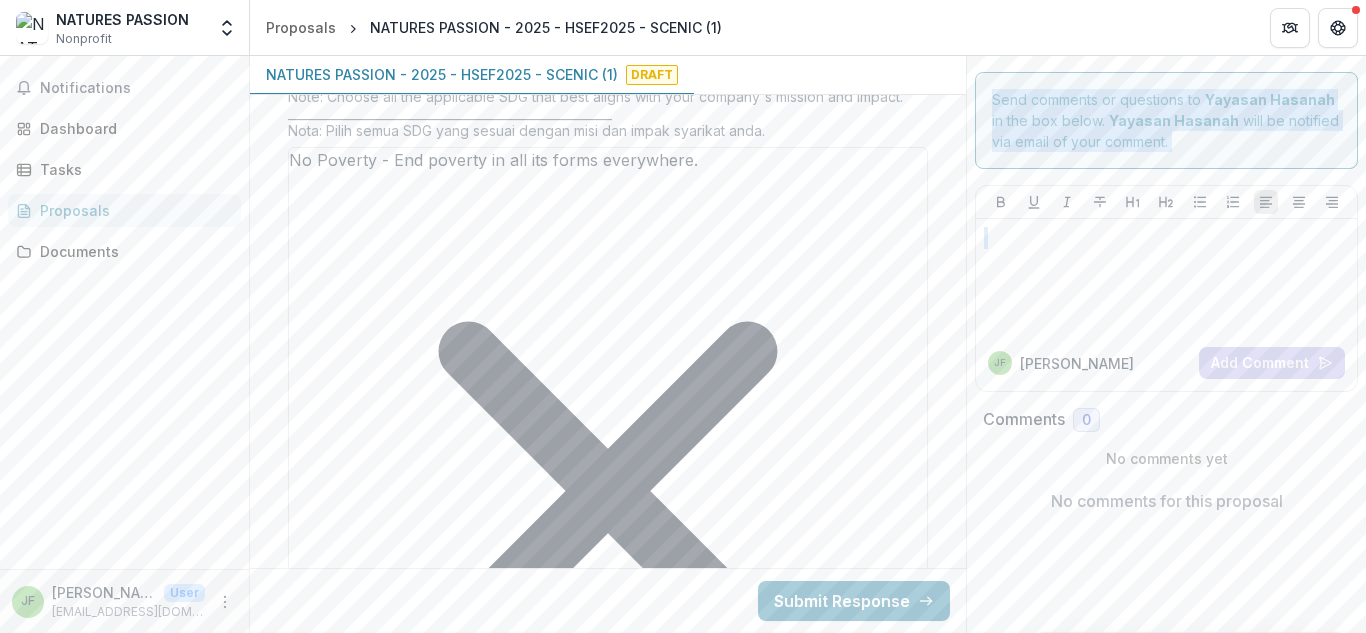 drag, startPoint x: 966, startPoint y: 387, endPoint x: 949, endPoint y: 313, distance: 75.9276 